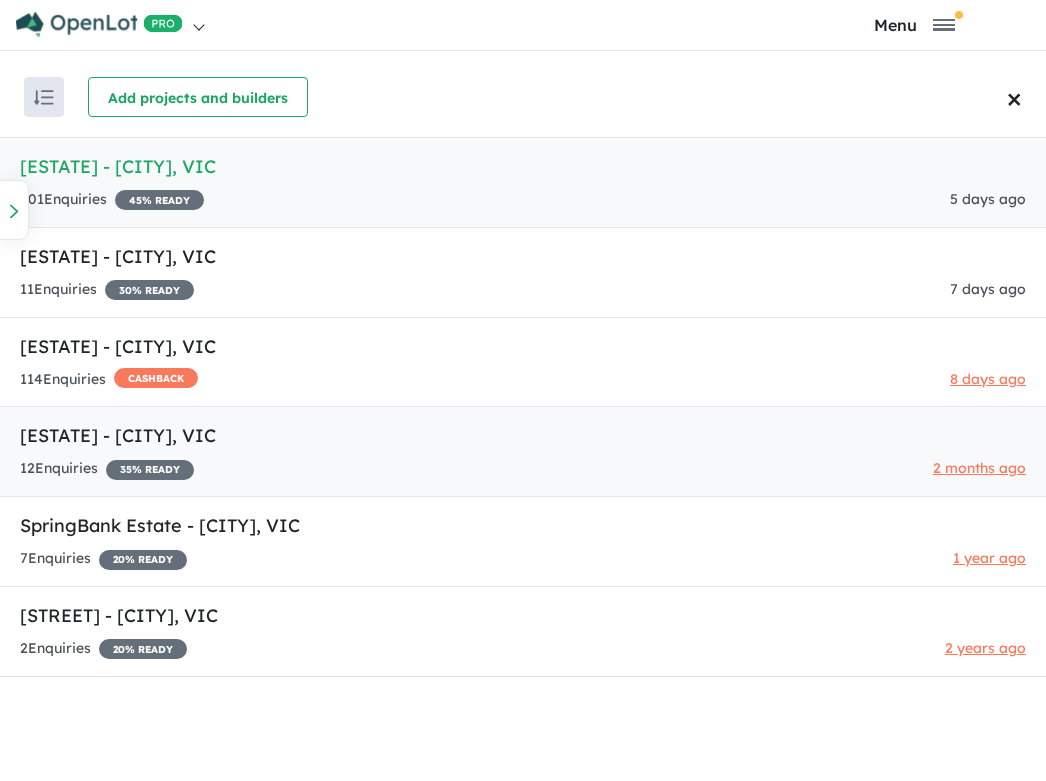 scroll, scrollTop: 0, scrollLeft: 0, axis: both 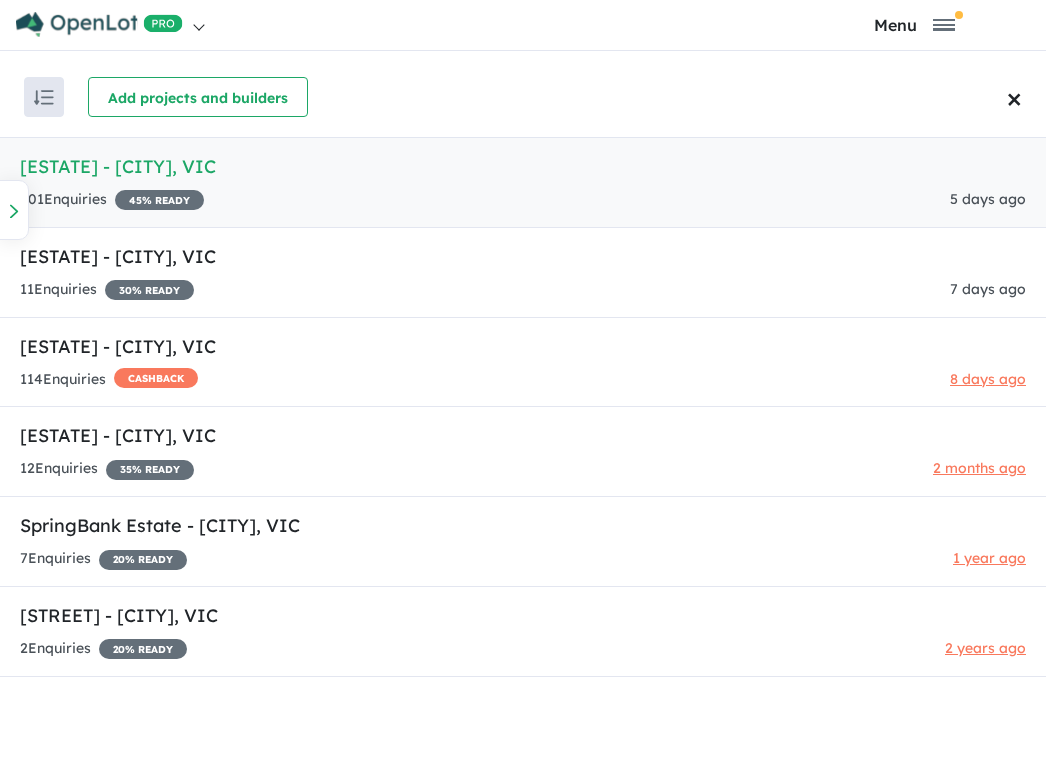 click on "[ESTATE] - [CITY] , [STATE]" at bounding box center [523, 166] 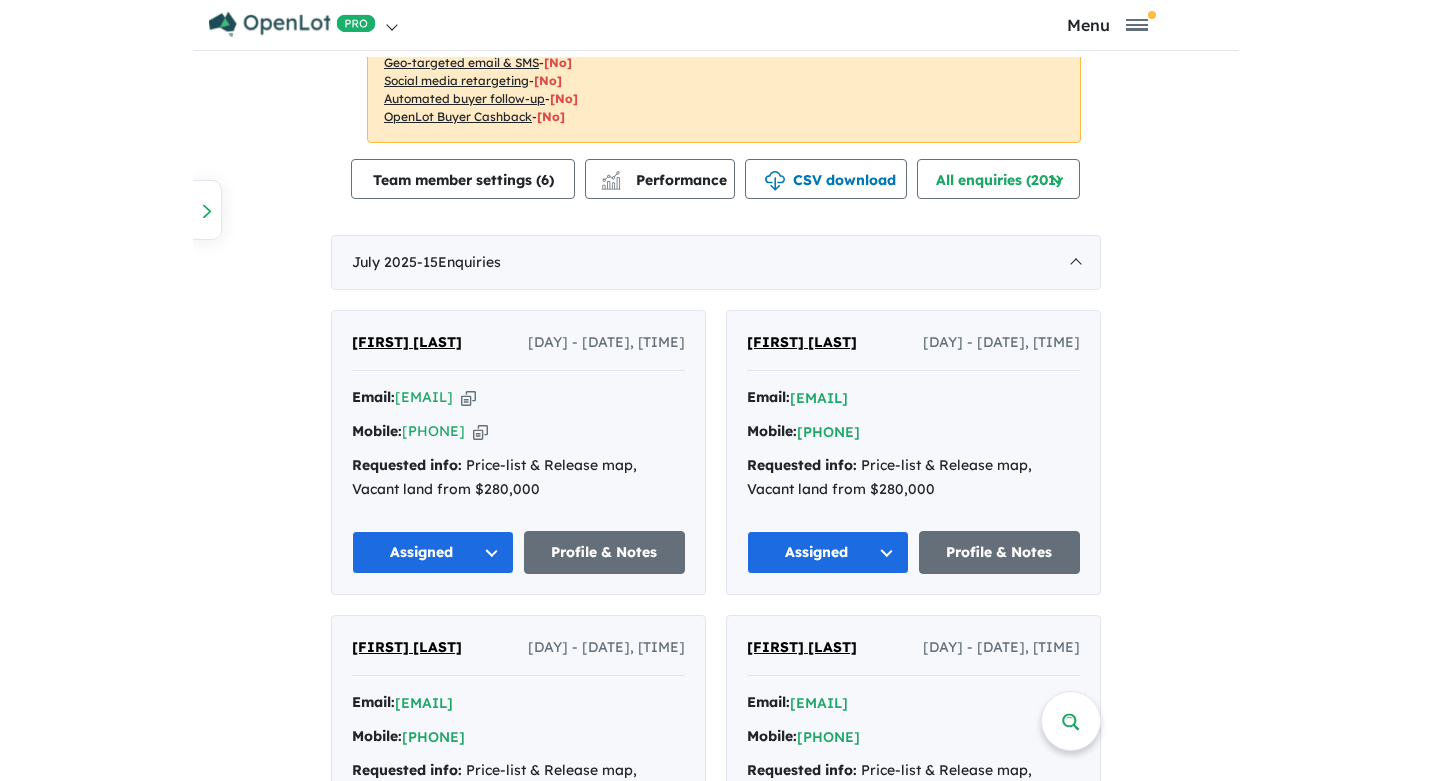 scroll, scrollTop: 1003, scrollLeft: 0, axis: vertical 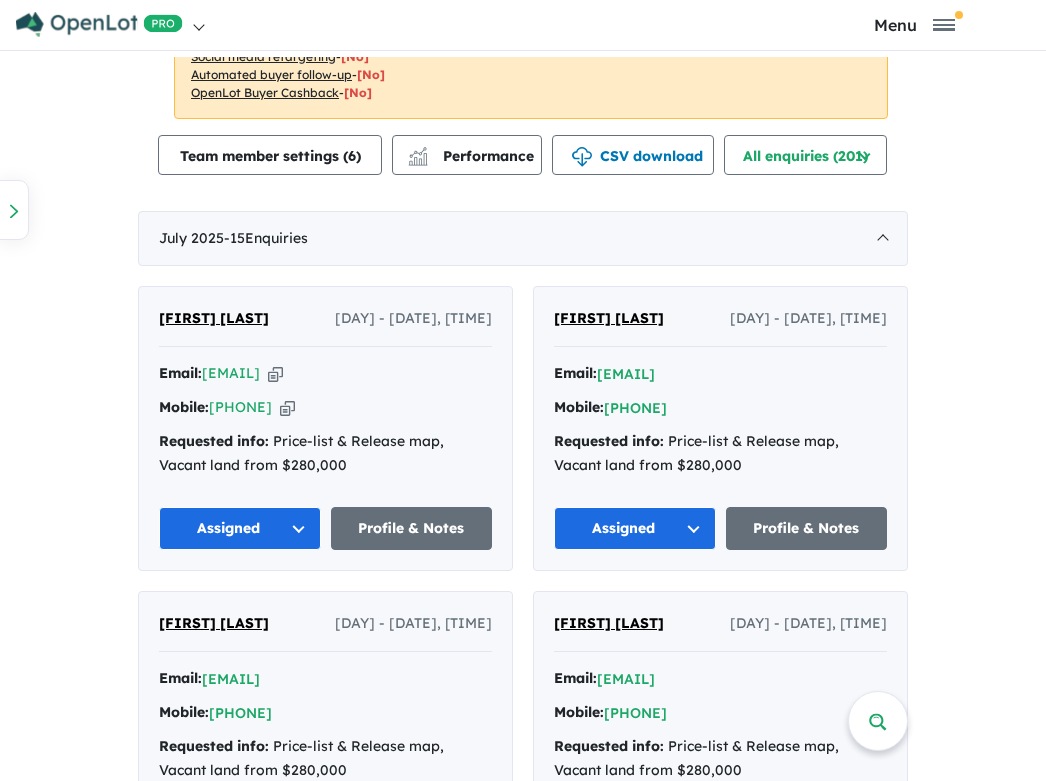 click on "[FIRST] [LAST] [DAY] - [DATE], [TIME]" at bounding box center (325, 327) 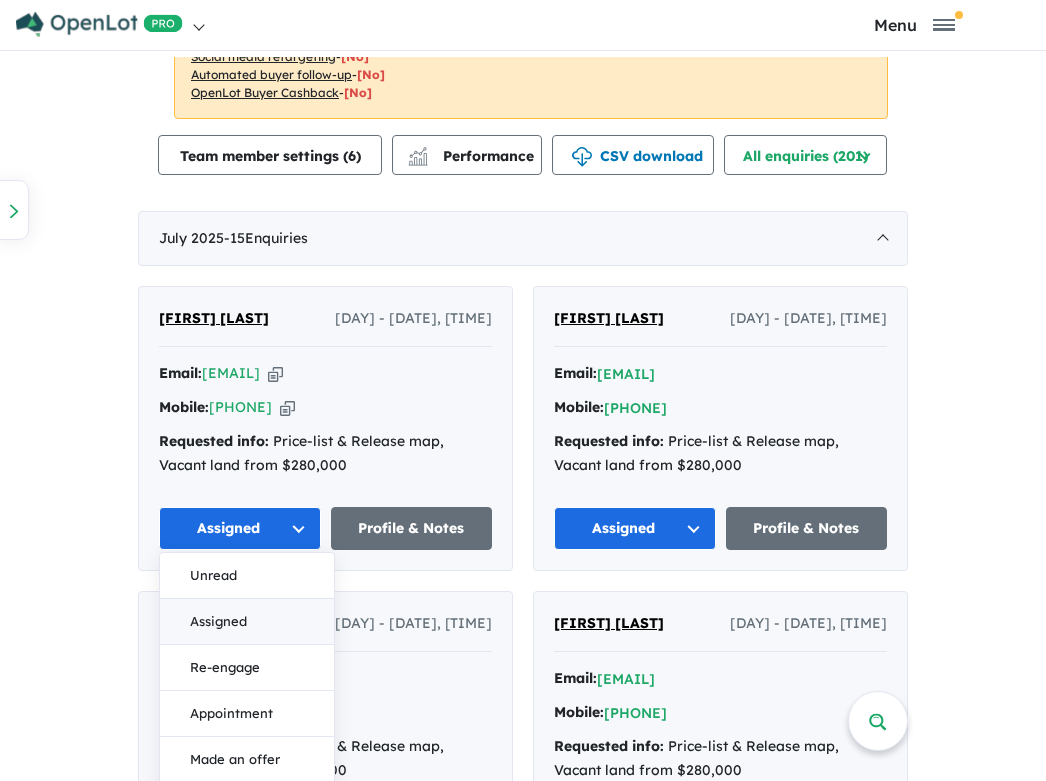 click on "Assigned" at bounding box center [247, 622] 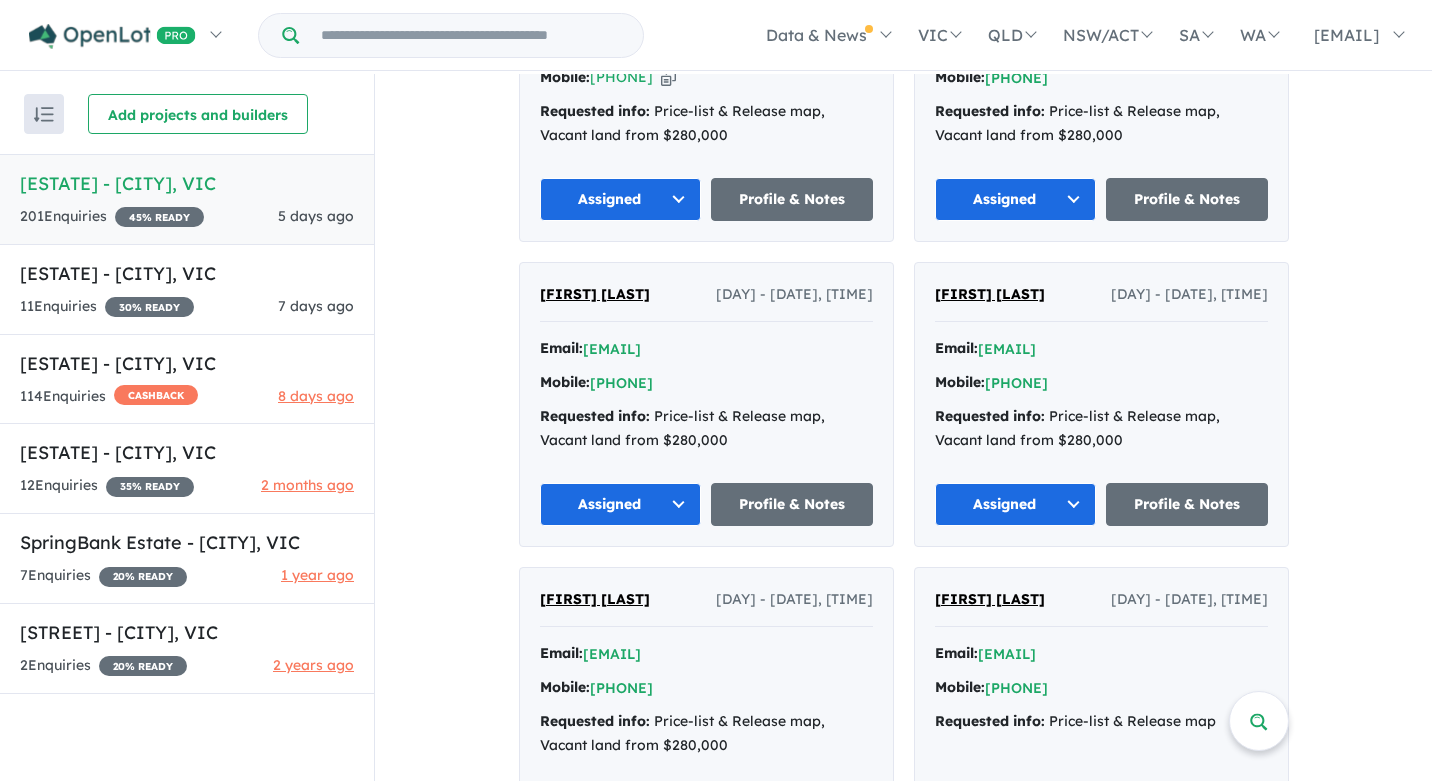 scroll, scrollTop: 657, scrollLeft: 0, axis: vertical 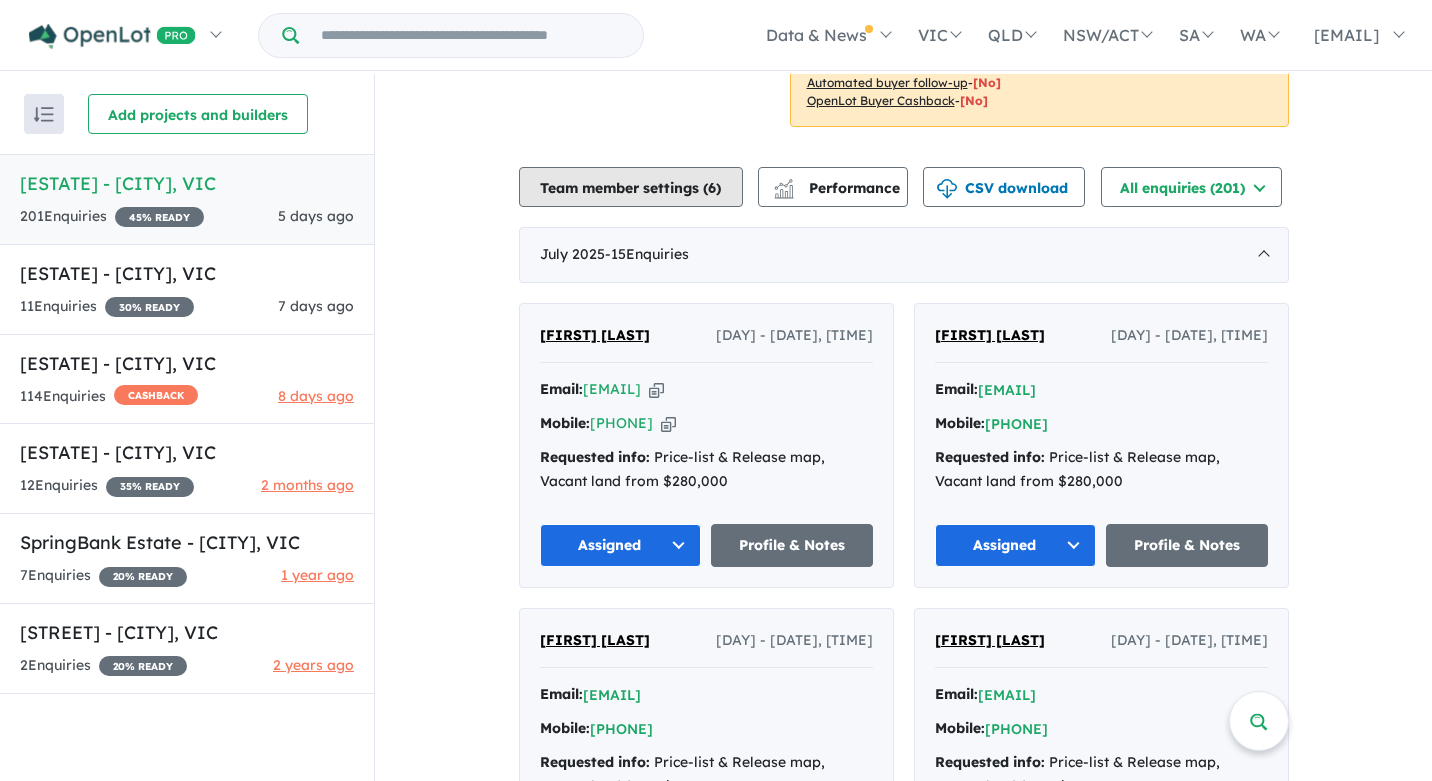click on "Team member settings ( 6 )" at bounding box center [631, 187] 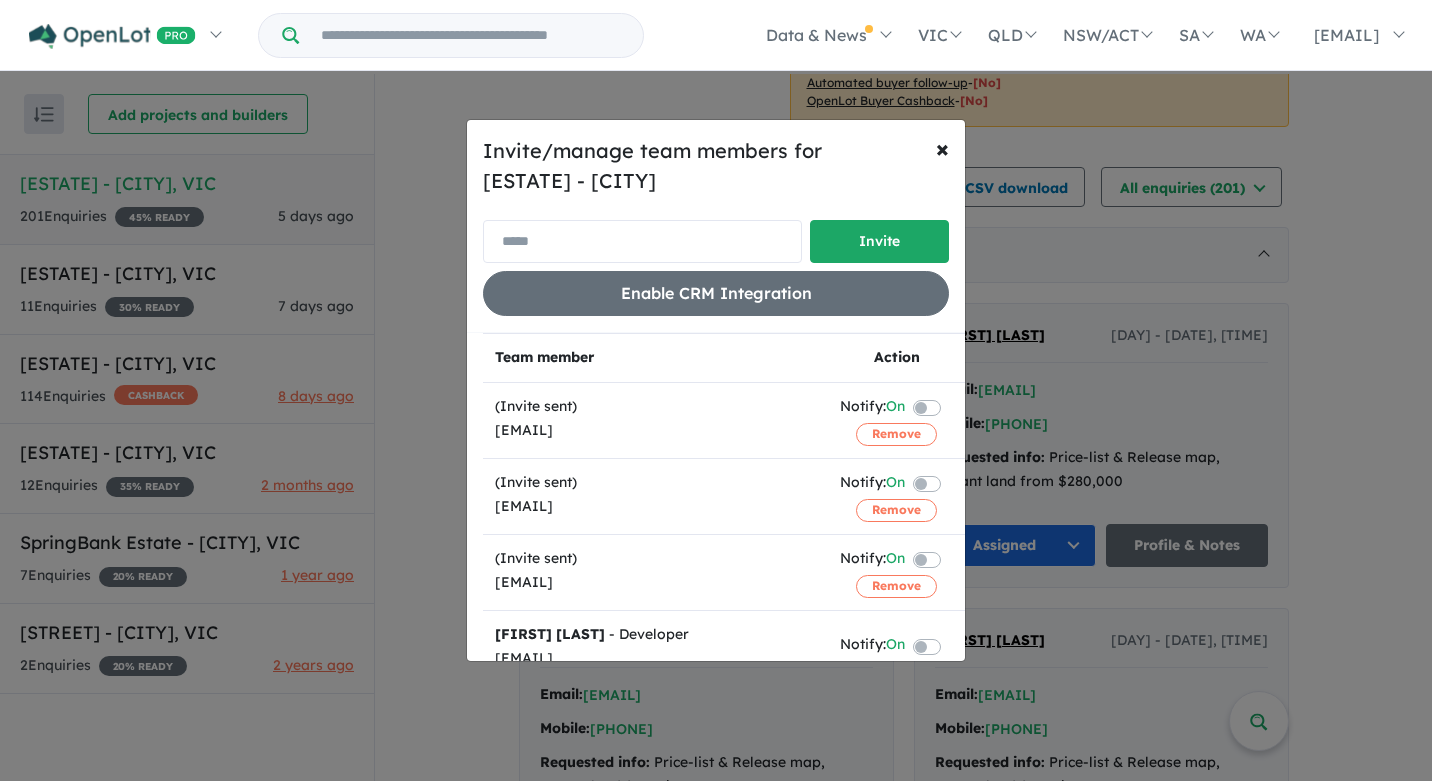 click at bounding box center [642, 241] 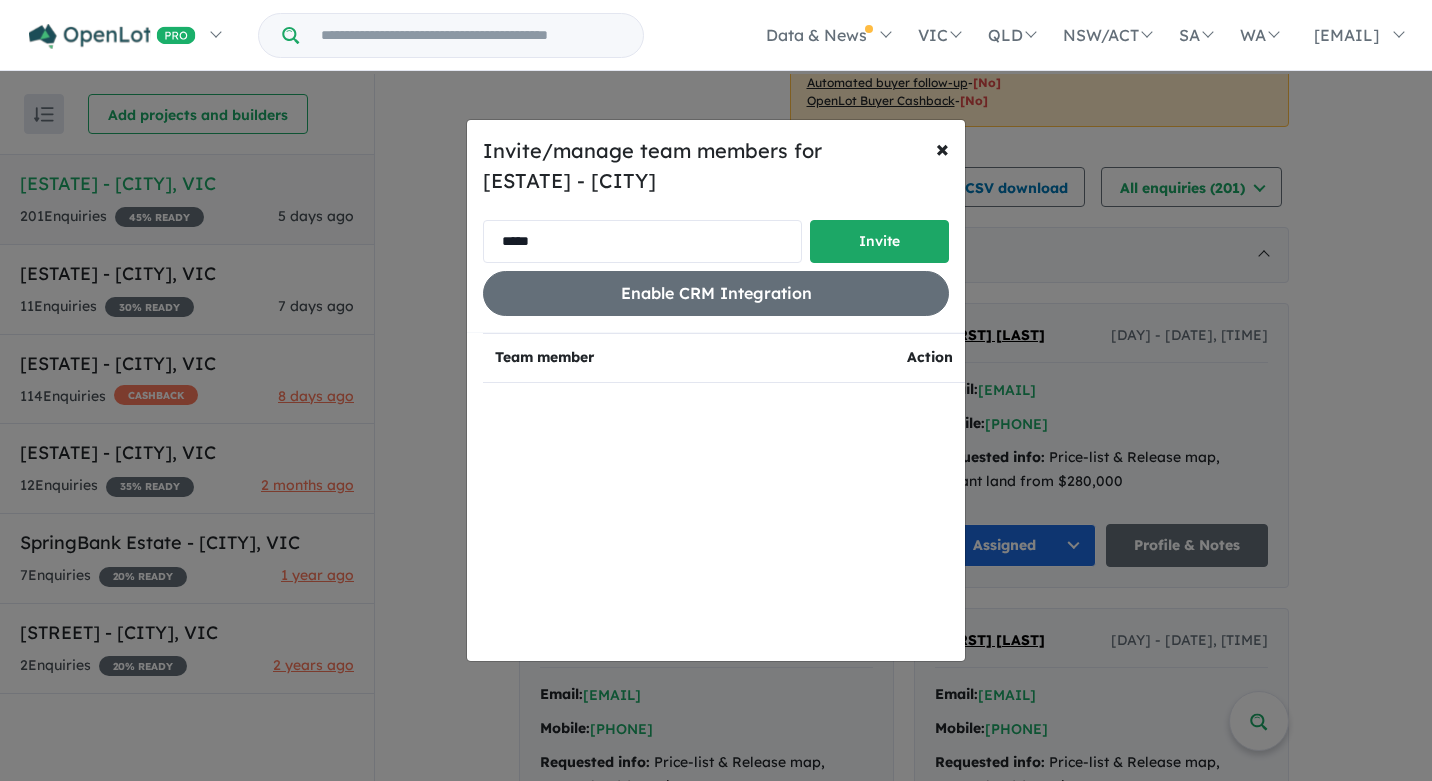 type on "**********" 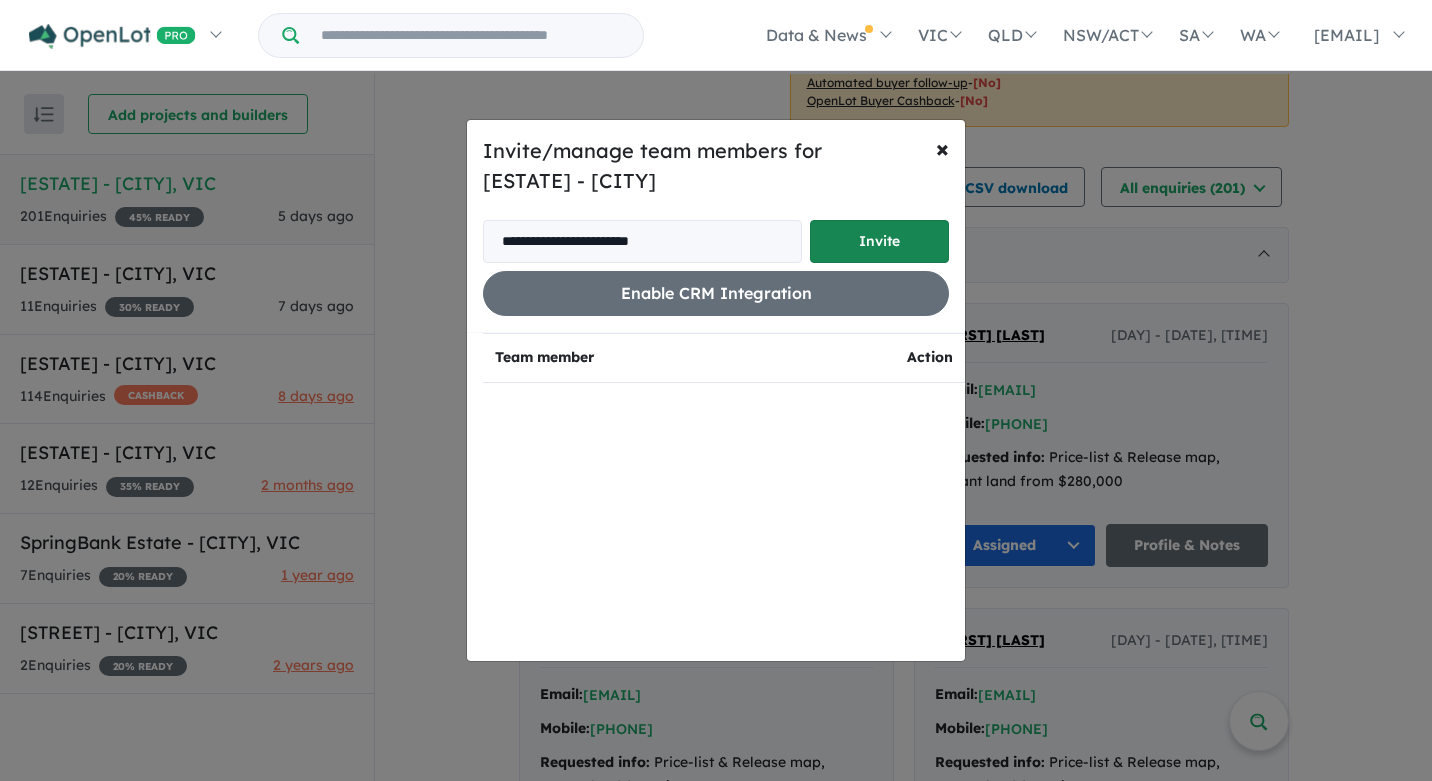 click on "Invite" at bounding box center (879, 241) 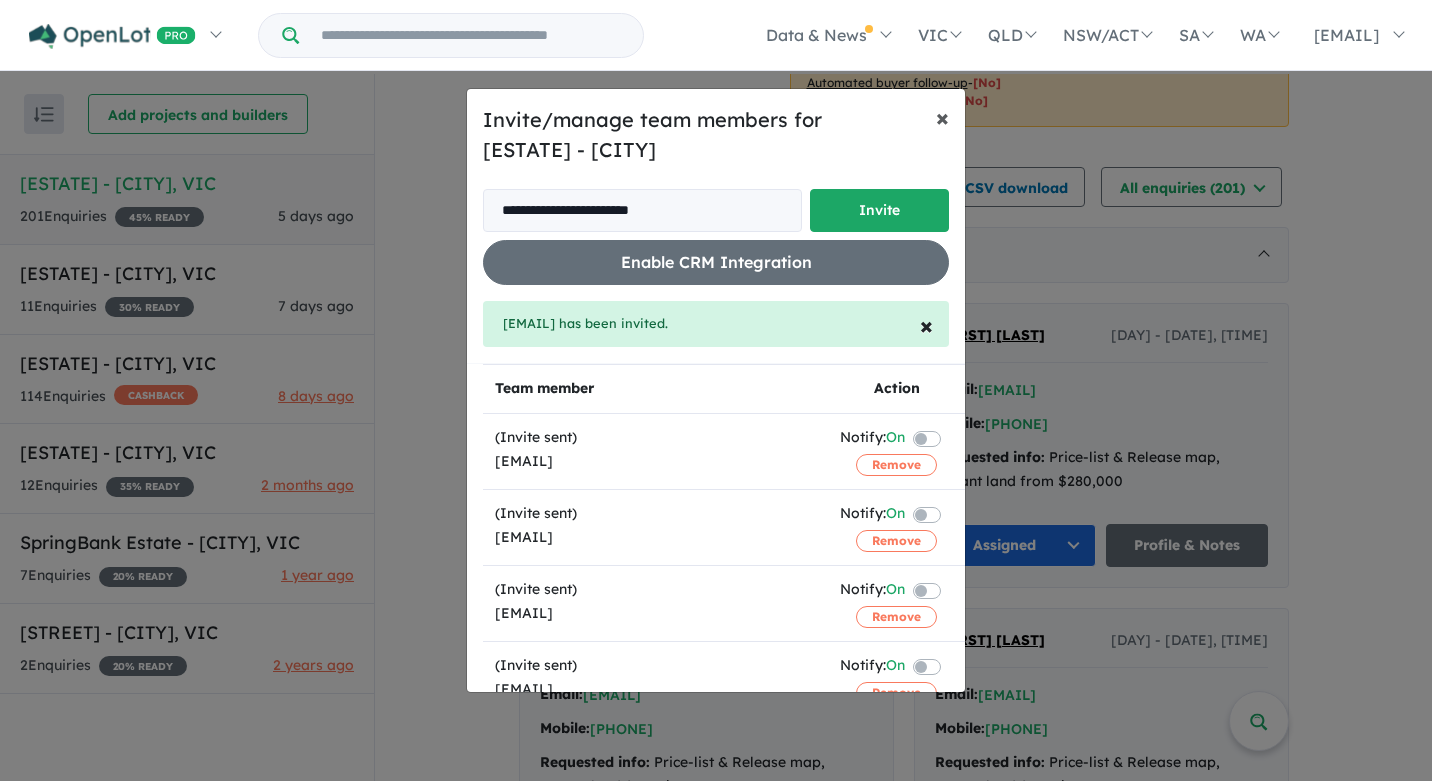 drag, startPoint x: 944, startPoint y: 115, endPoint x: 742, endPoint y: 151, distance: 205.18285 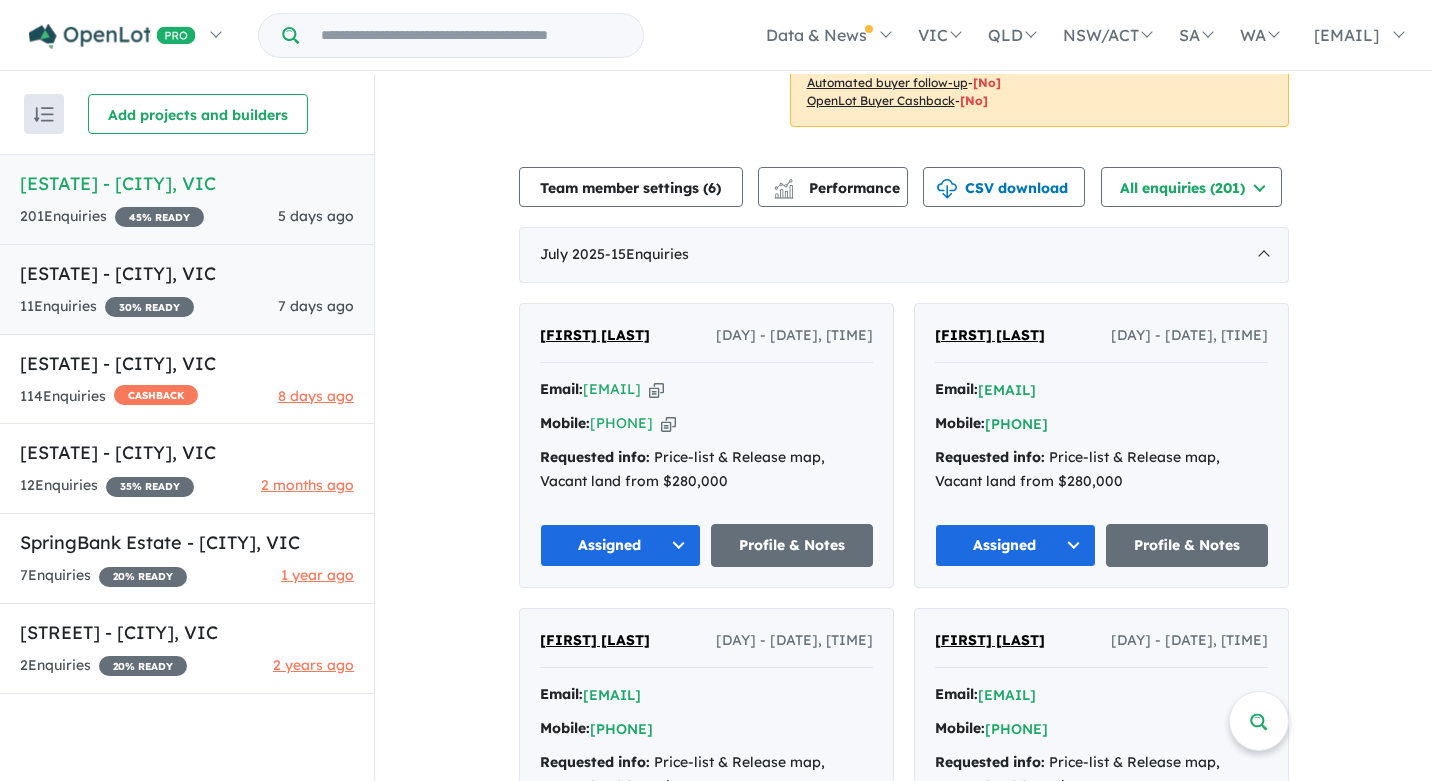 drag, startPoint x: 191, startPoint y: 272, endPoint x: 206, endPoint y: 277, distance: 15.811388 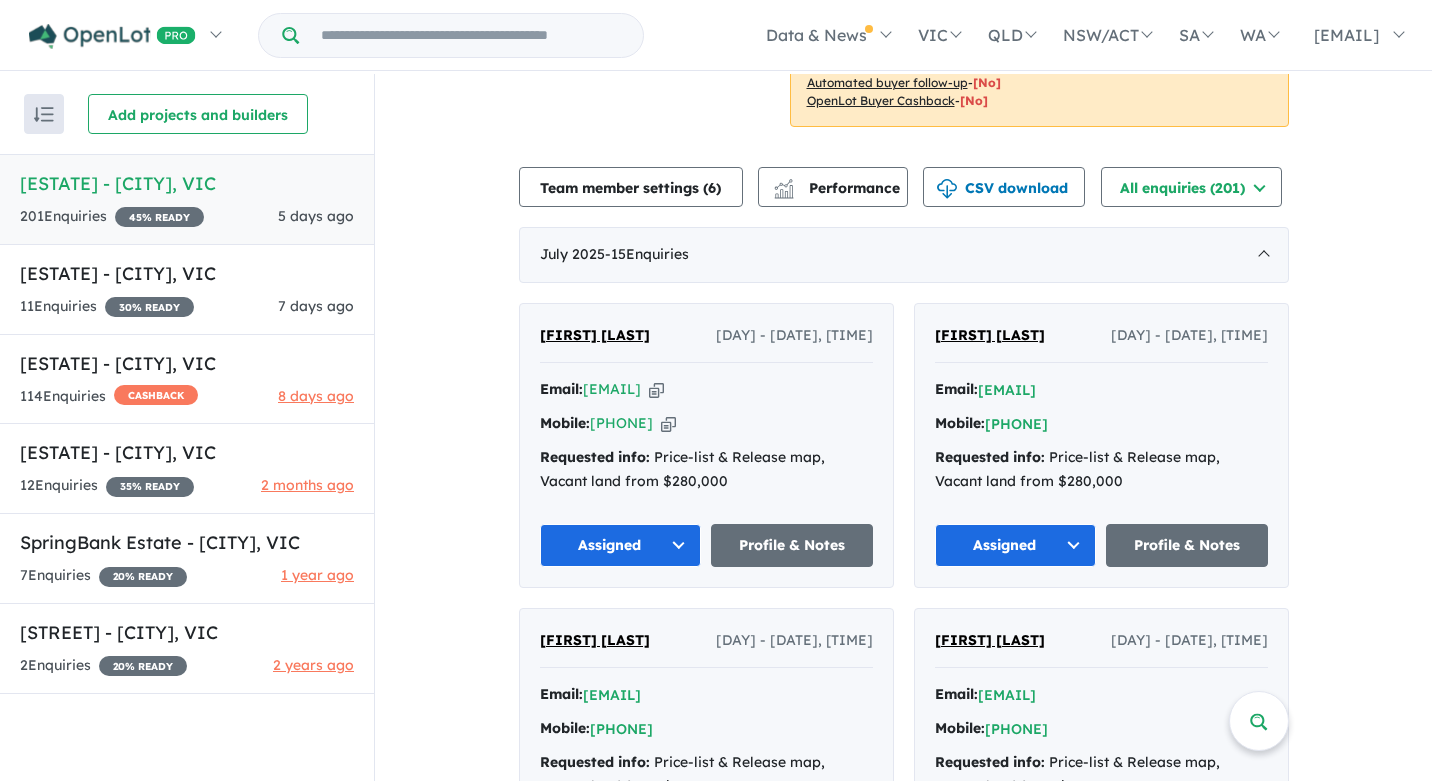 scroll, scrollTop: 0, scrollLeft: 0, axis: both 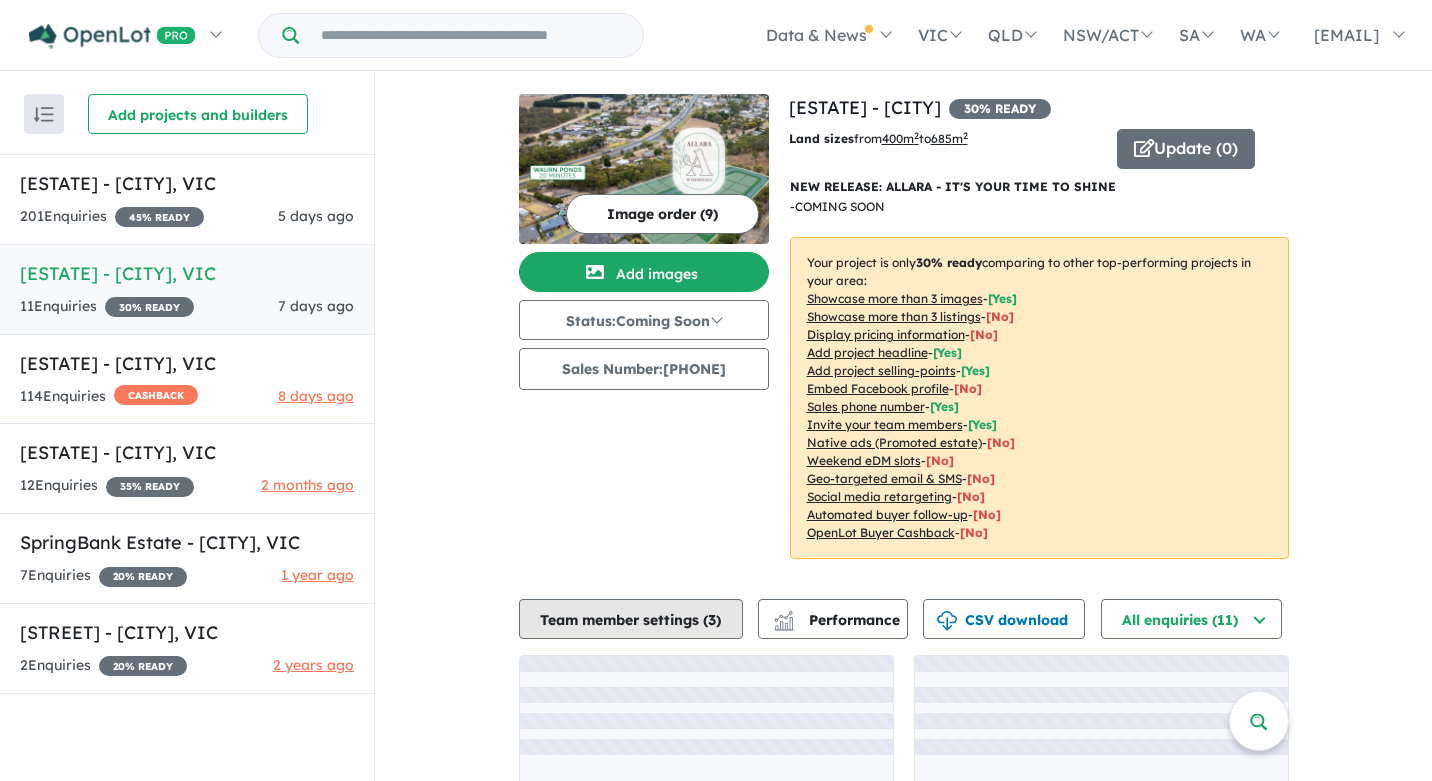 click on "Team member settings ( 3 )" at bounding box center (631, 619) 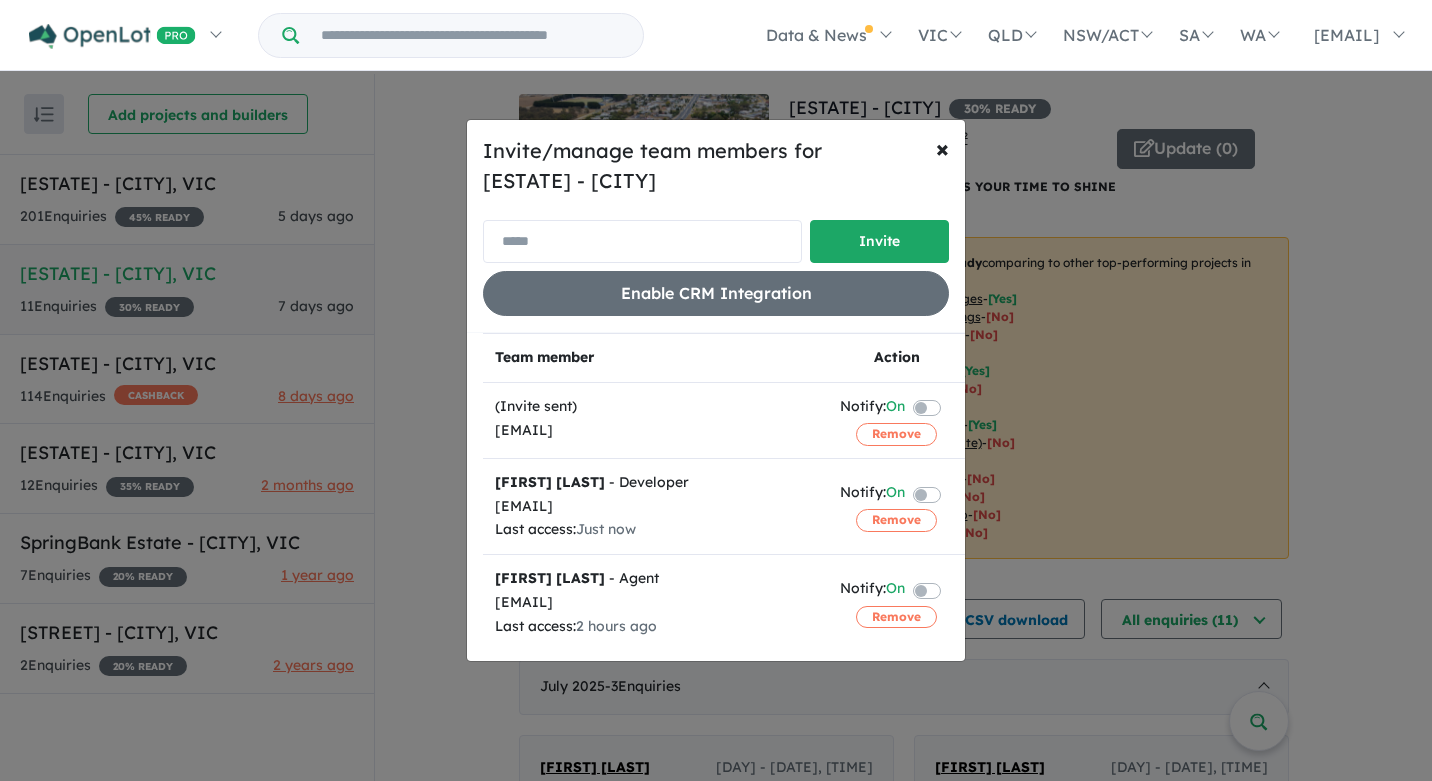 click at bounding box center (642, 241) 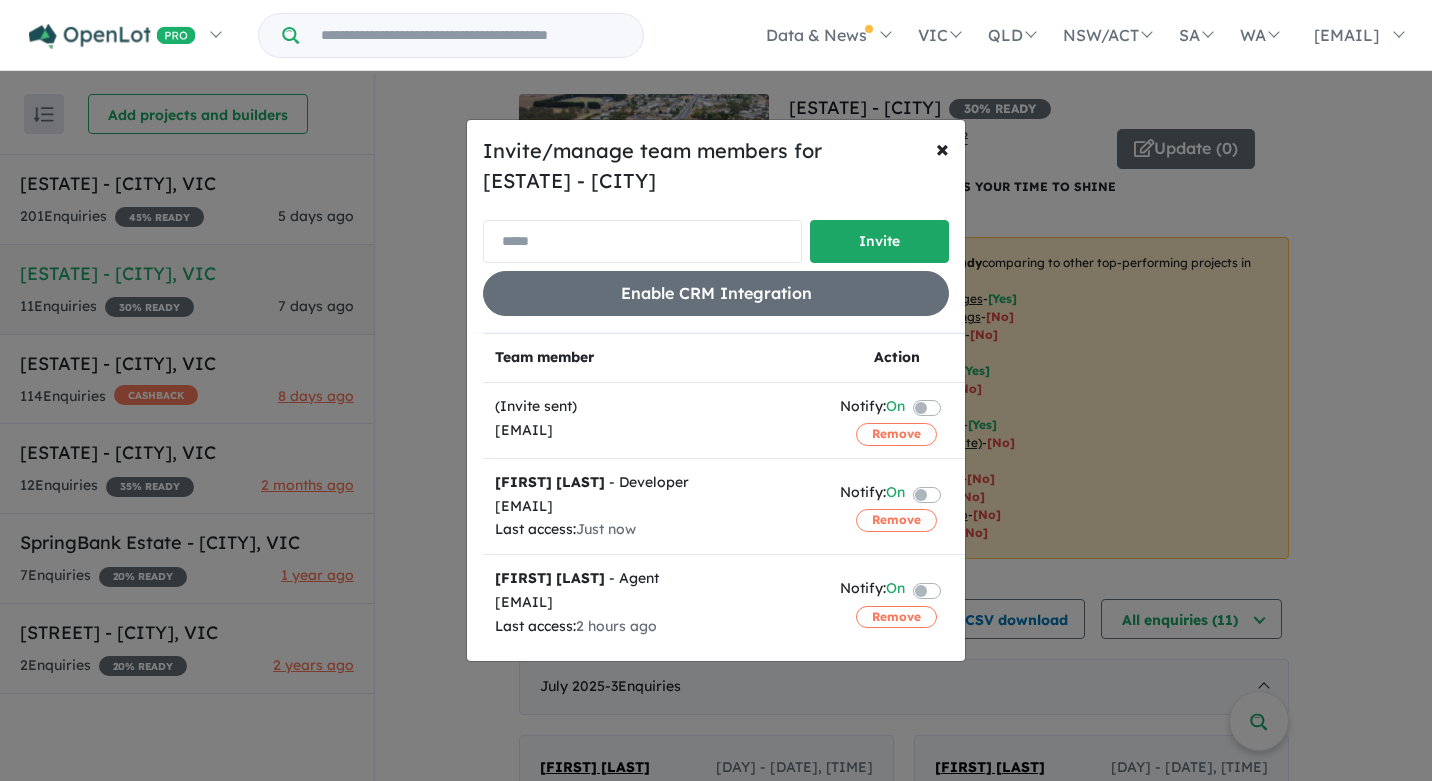 type on "**********" 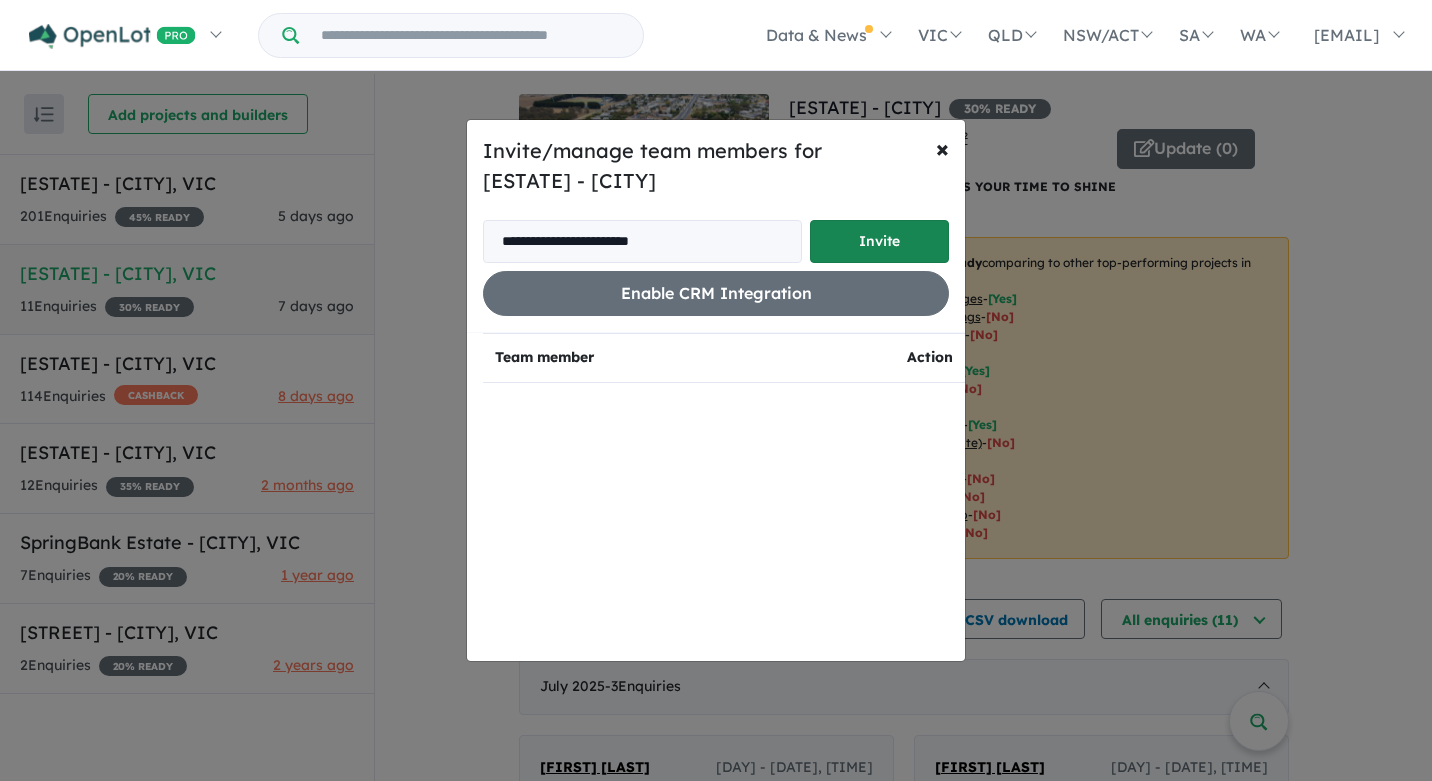 click on "Invite" at bounding box center (879, 241) 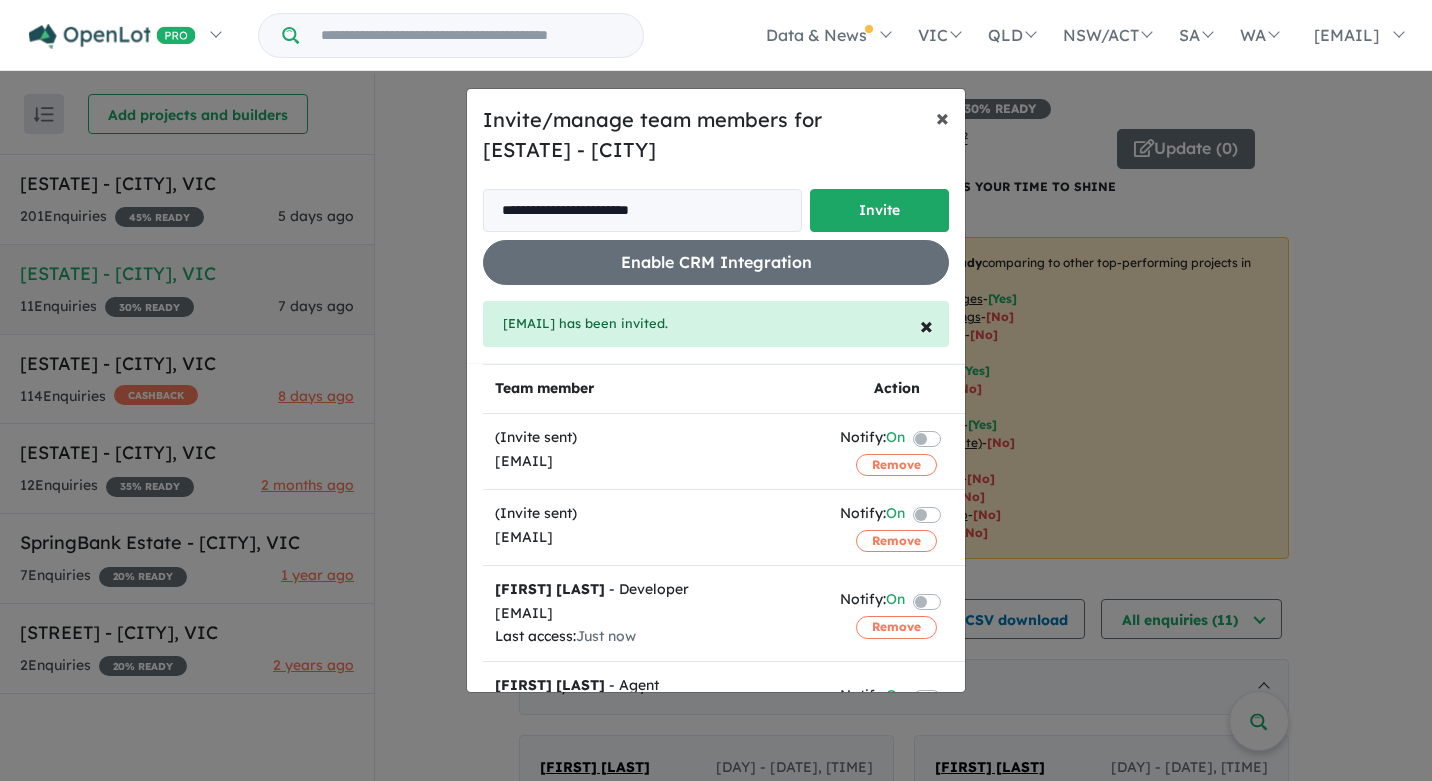 click on "×" at bounding box center [942, 117] 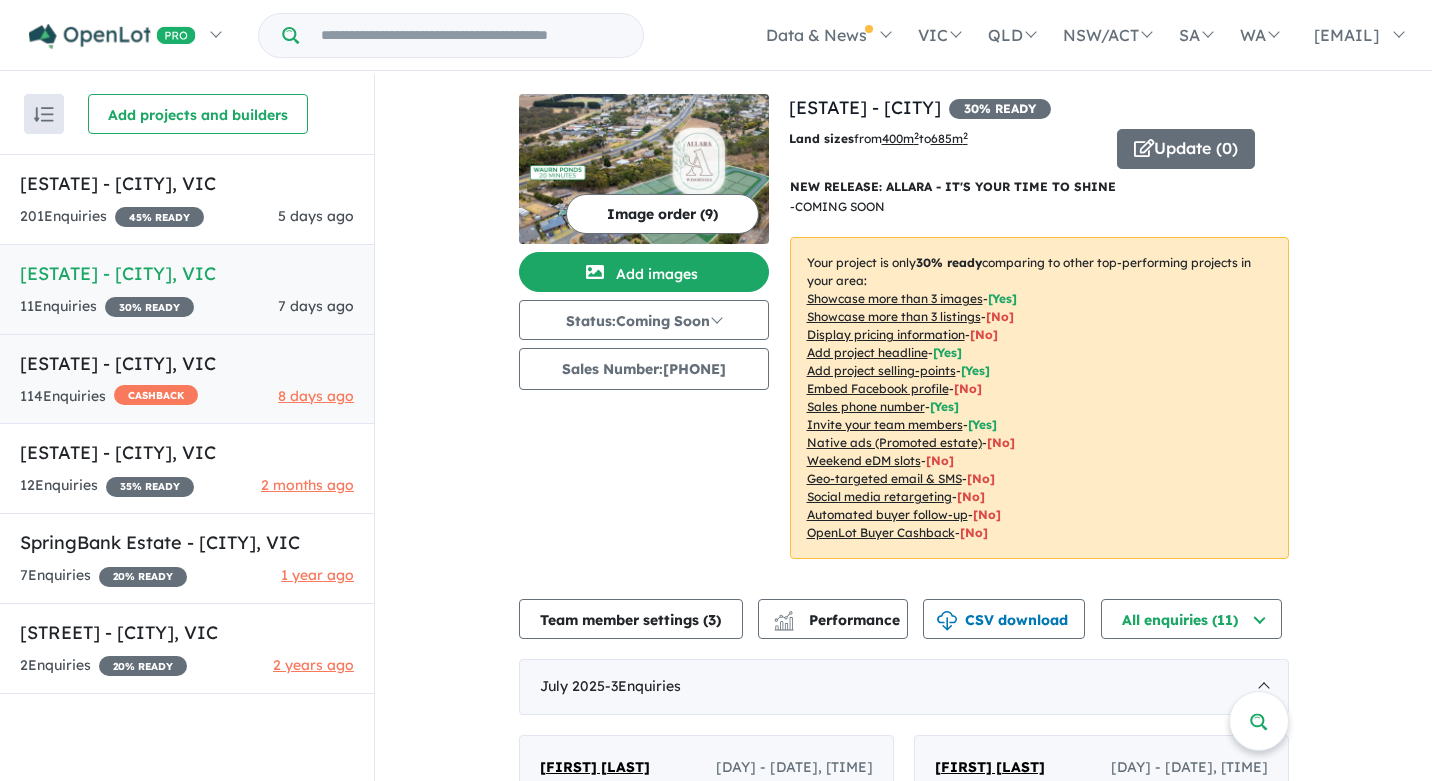 click on "[ESTATE] - [CITY] , [STATE]" at bounding box center (187, 363) 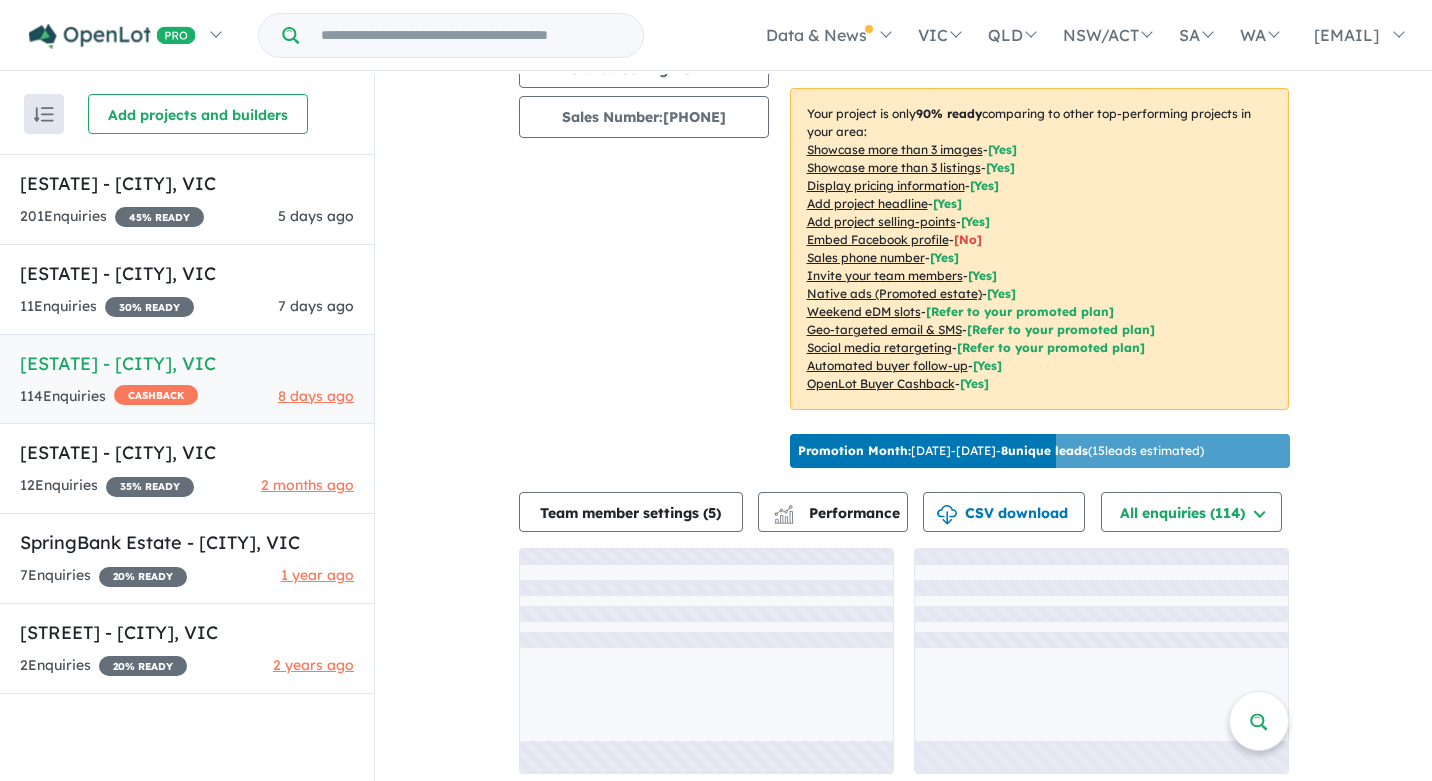 scroll, scrollTop: 295, scrollLeft: 0, axis: vertical 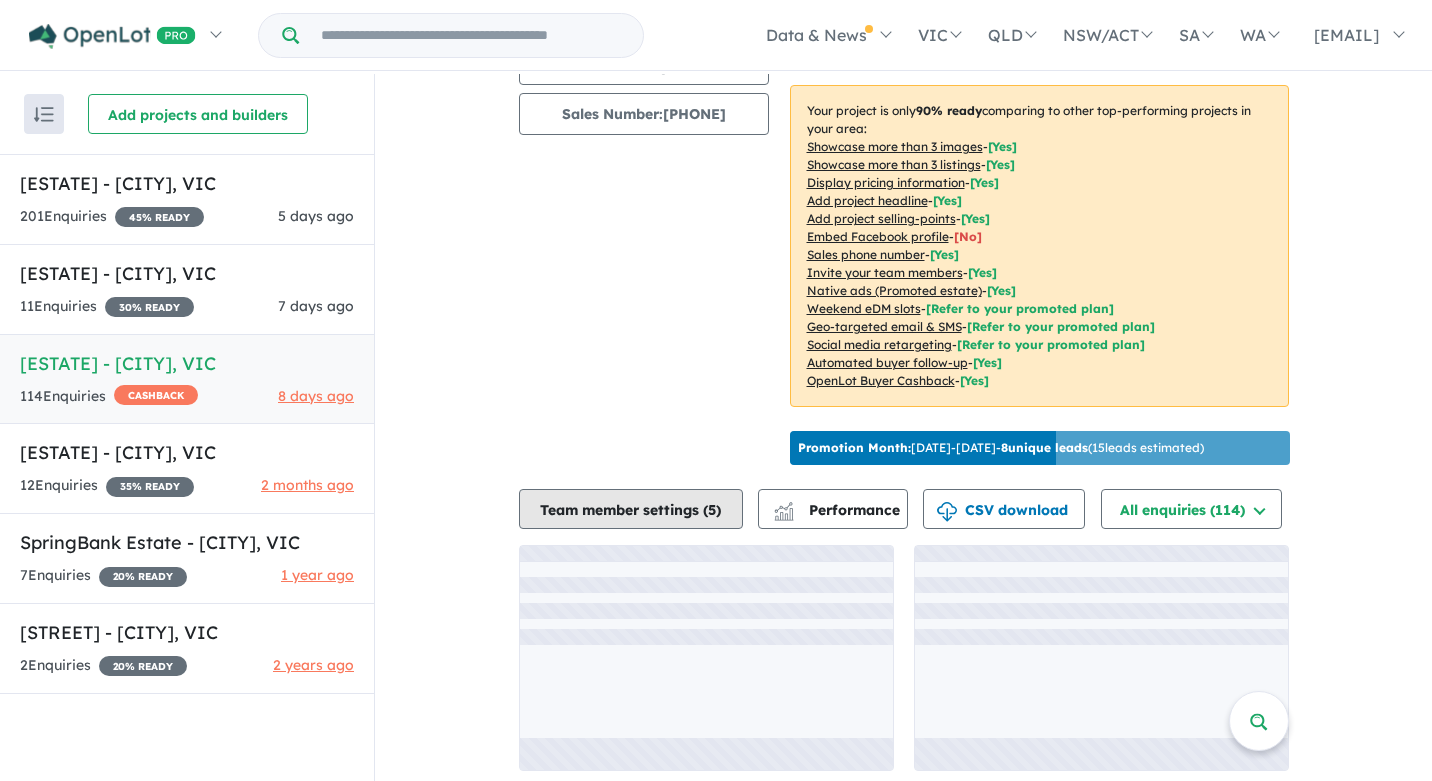click on "Team member settings ( 5 )" at bounding box center (631, 509) 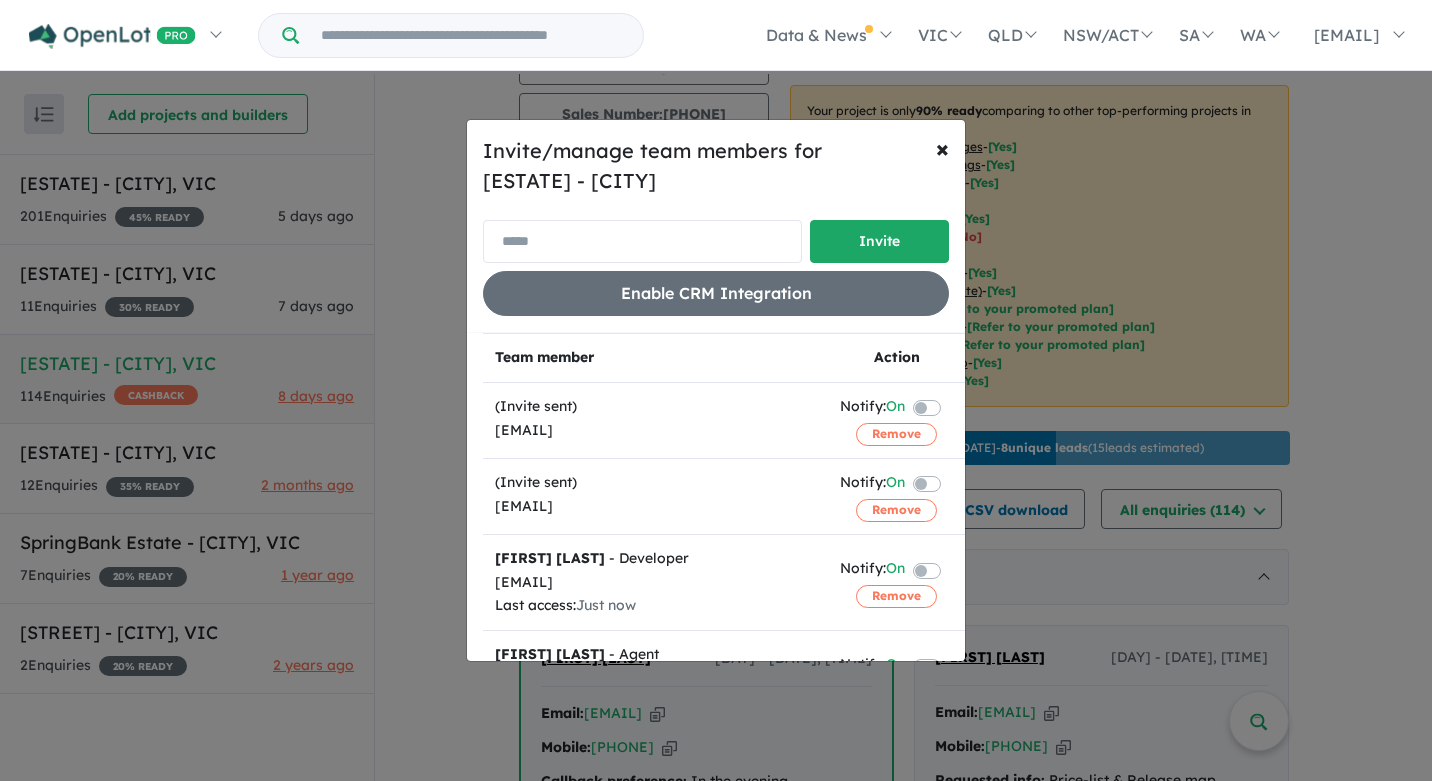 click at bounding box center [642, 241] 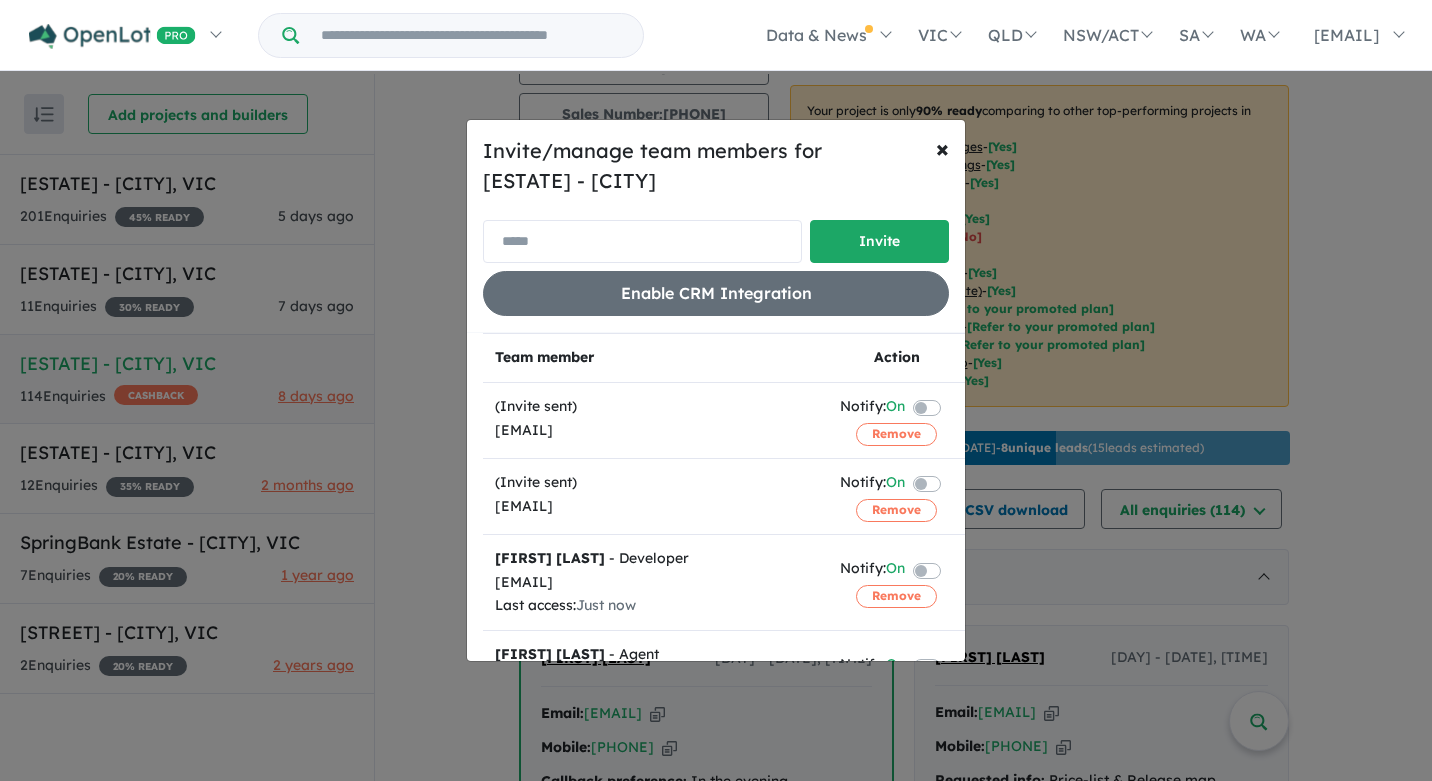 type on "**********" 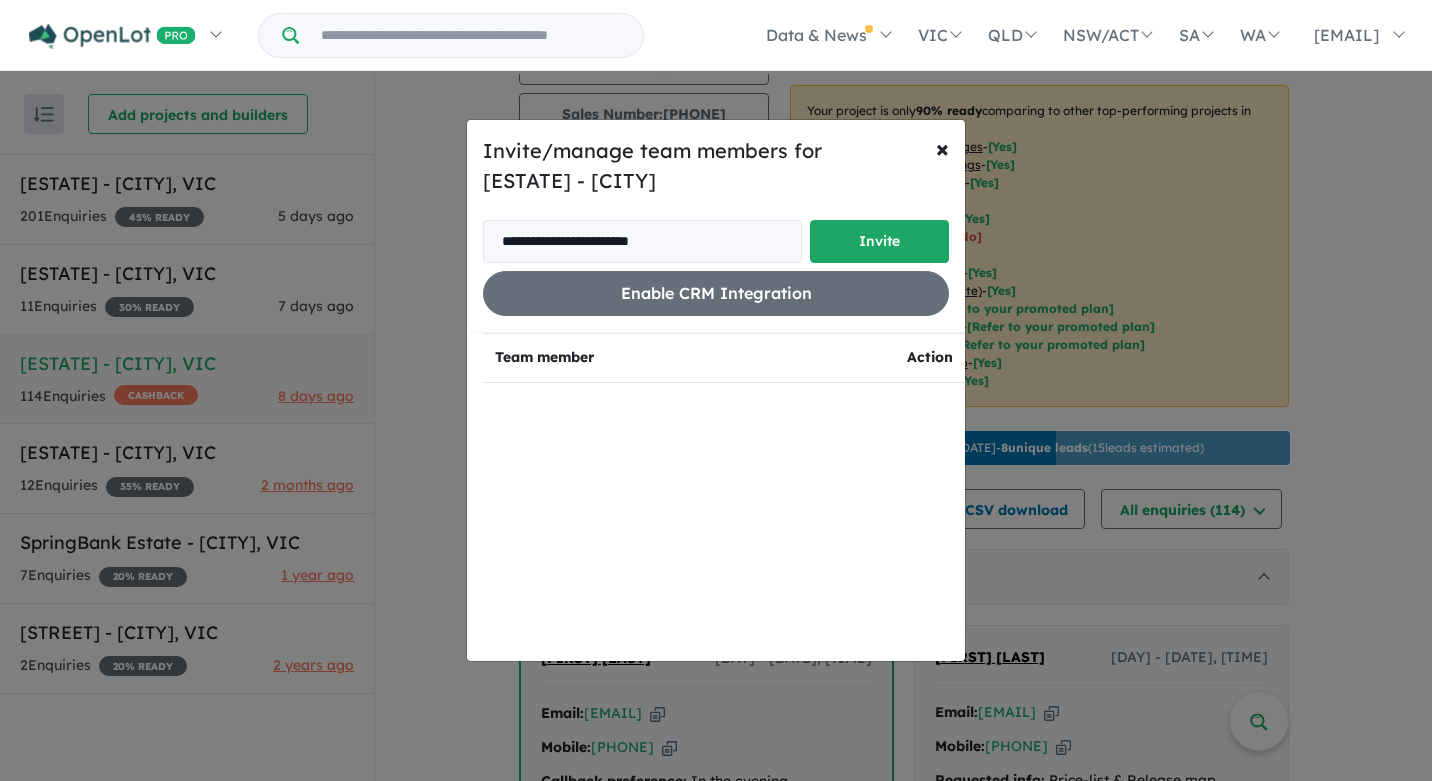 click on "Invite" at bounding box center (879, 241) 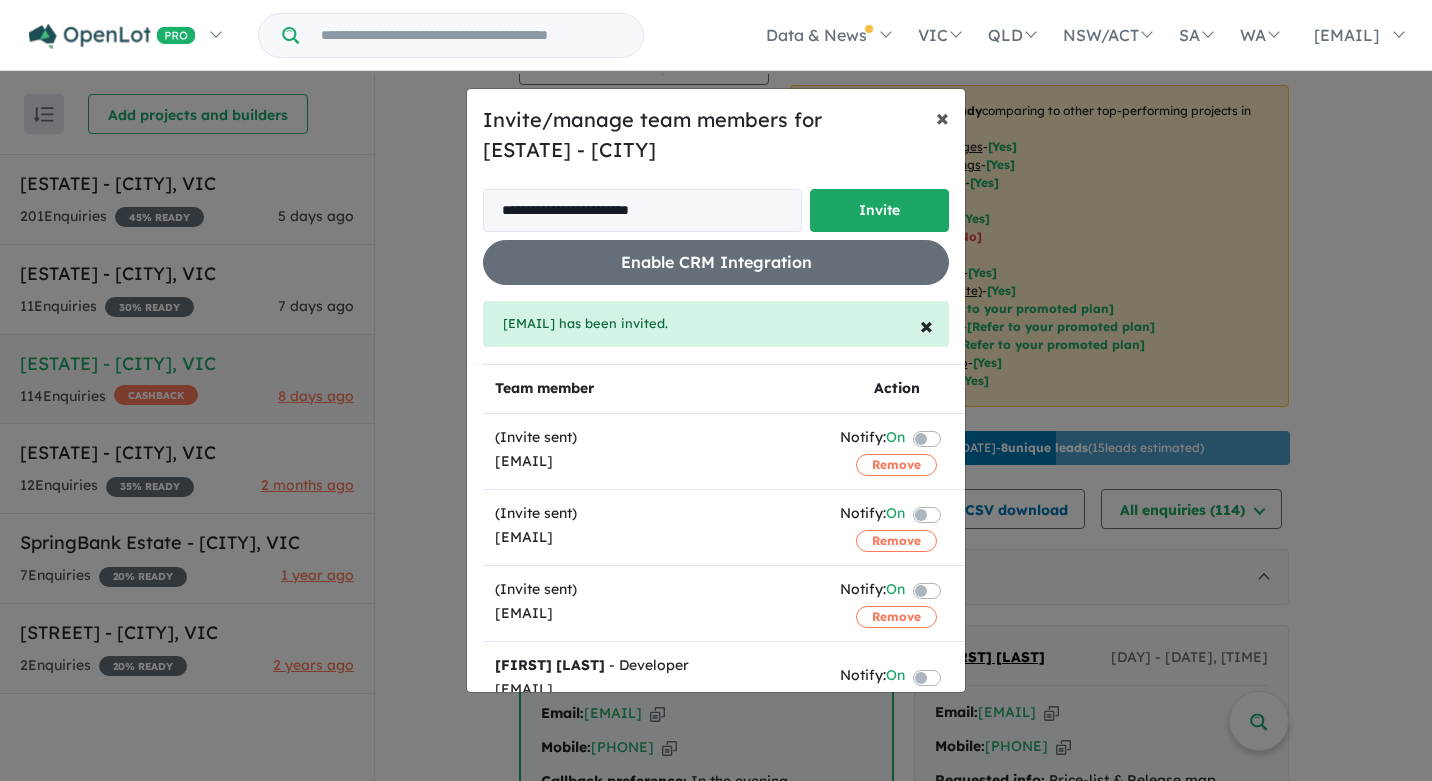 click on "×" at bounding box center [942, 117] 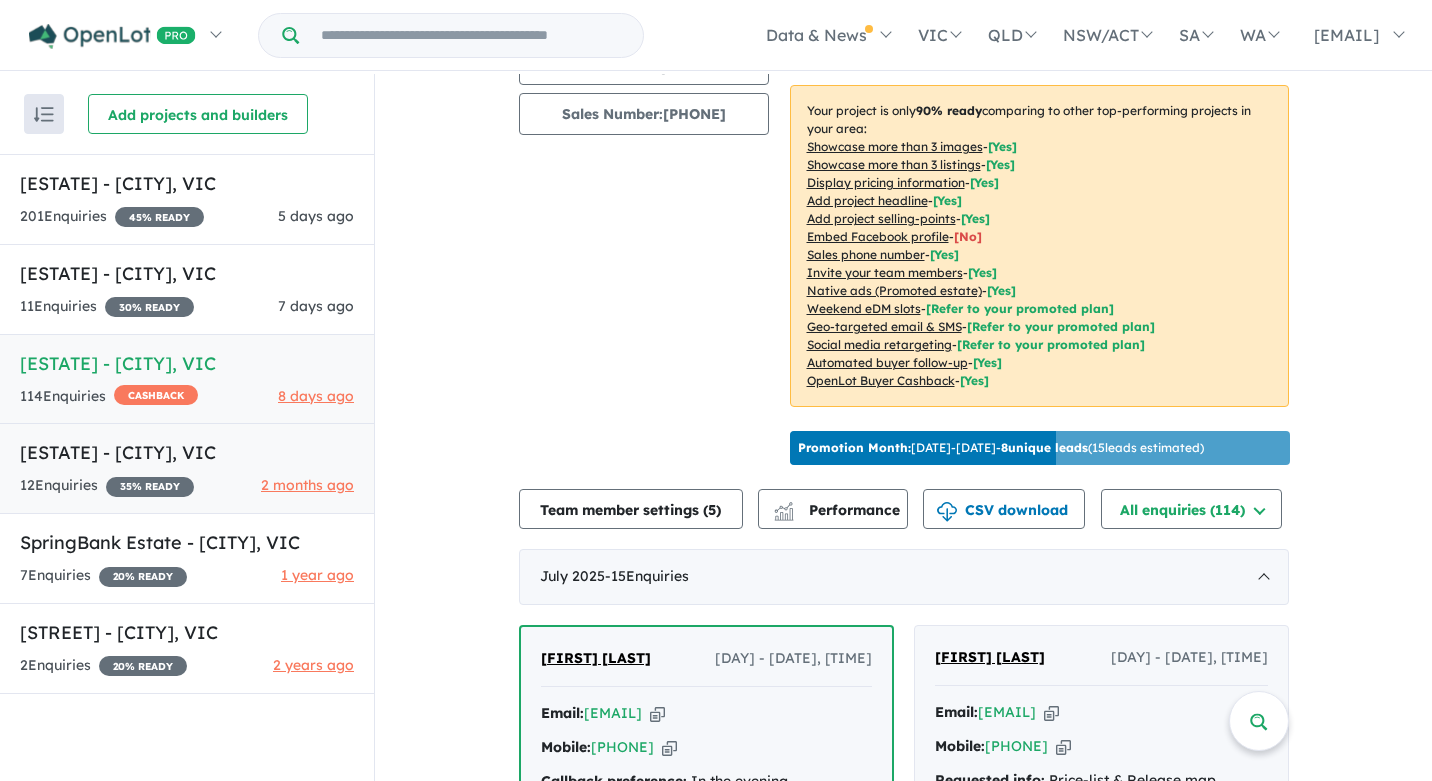 click on "[ESTATE] - [CITY] , [STATE]" at bounding box center [187, 452] 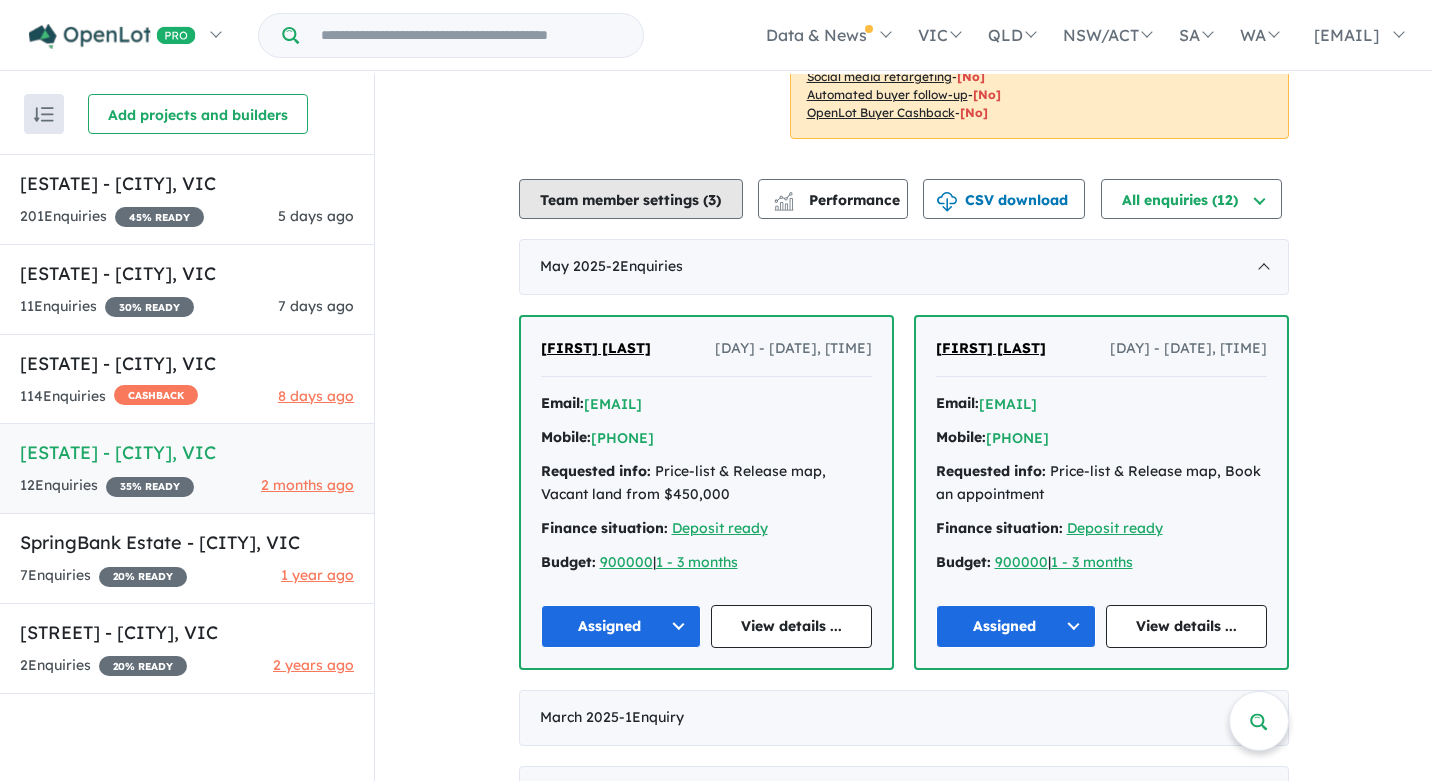 scroll, scrollTop: 566, scrollLeft: 0, axis: vertical 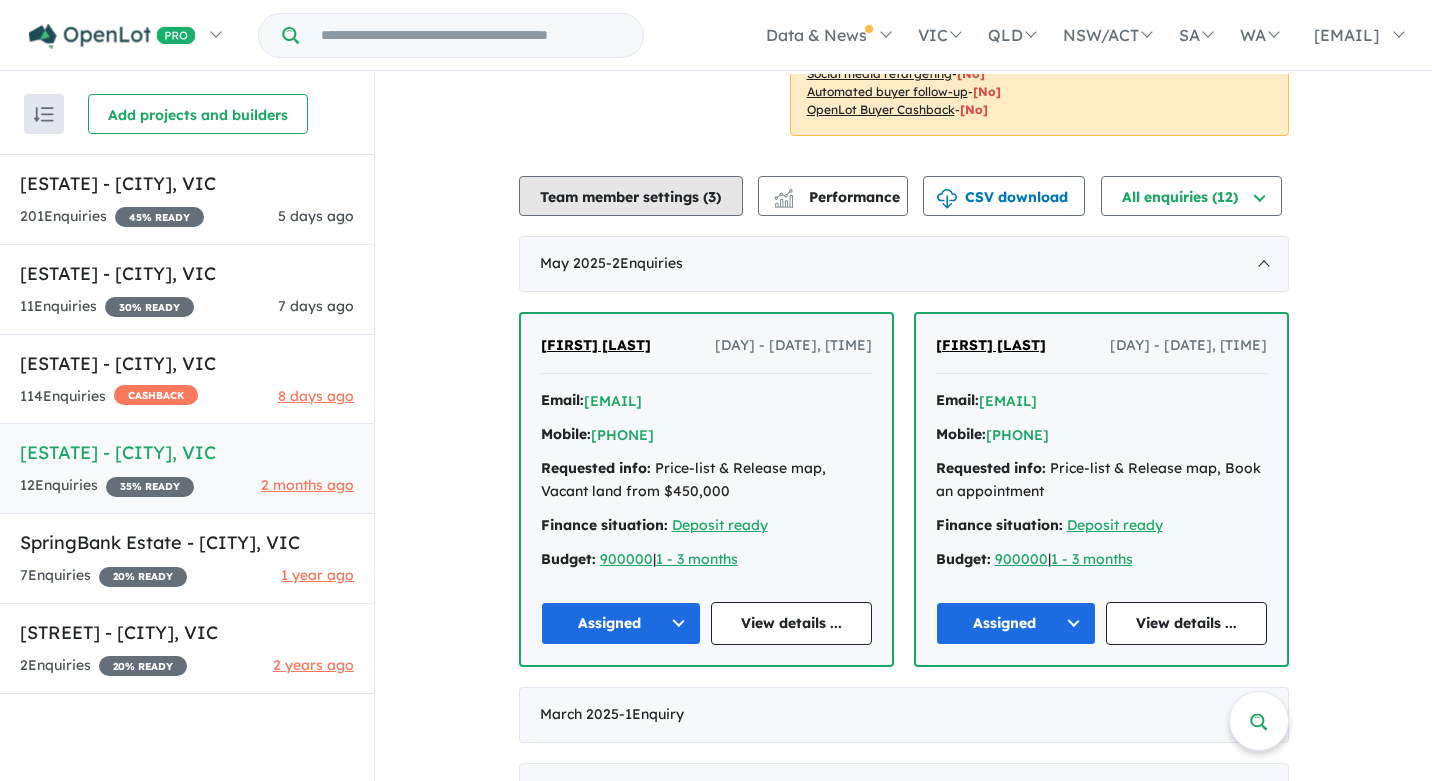 click on "Team member settings ( 3 )" at bounding box center (631, 196) 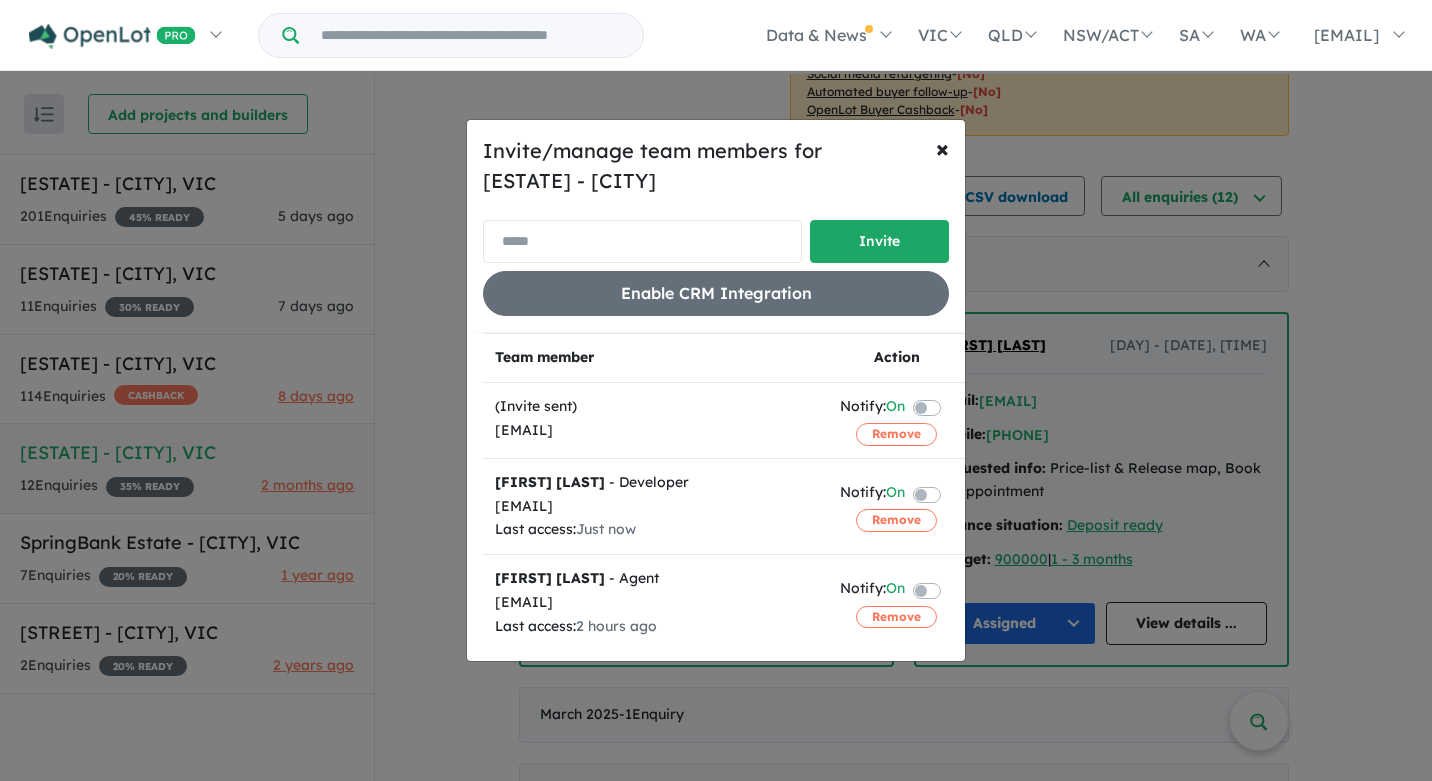 click at bounding box center [642, 241] 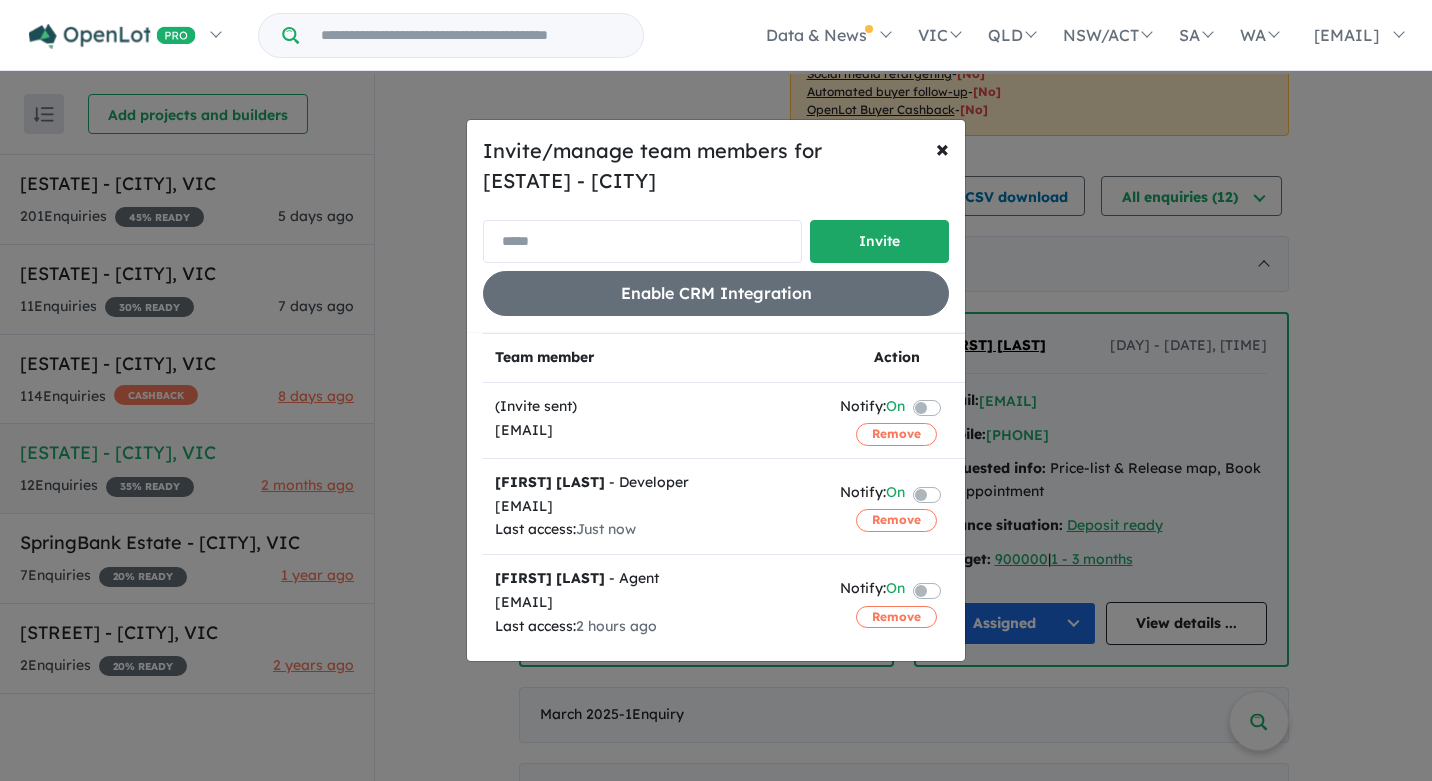 type on "**********" 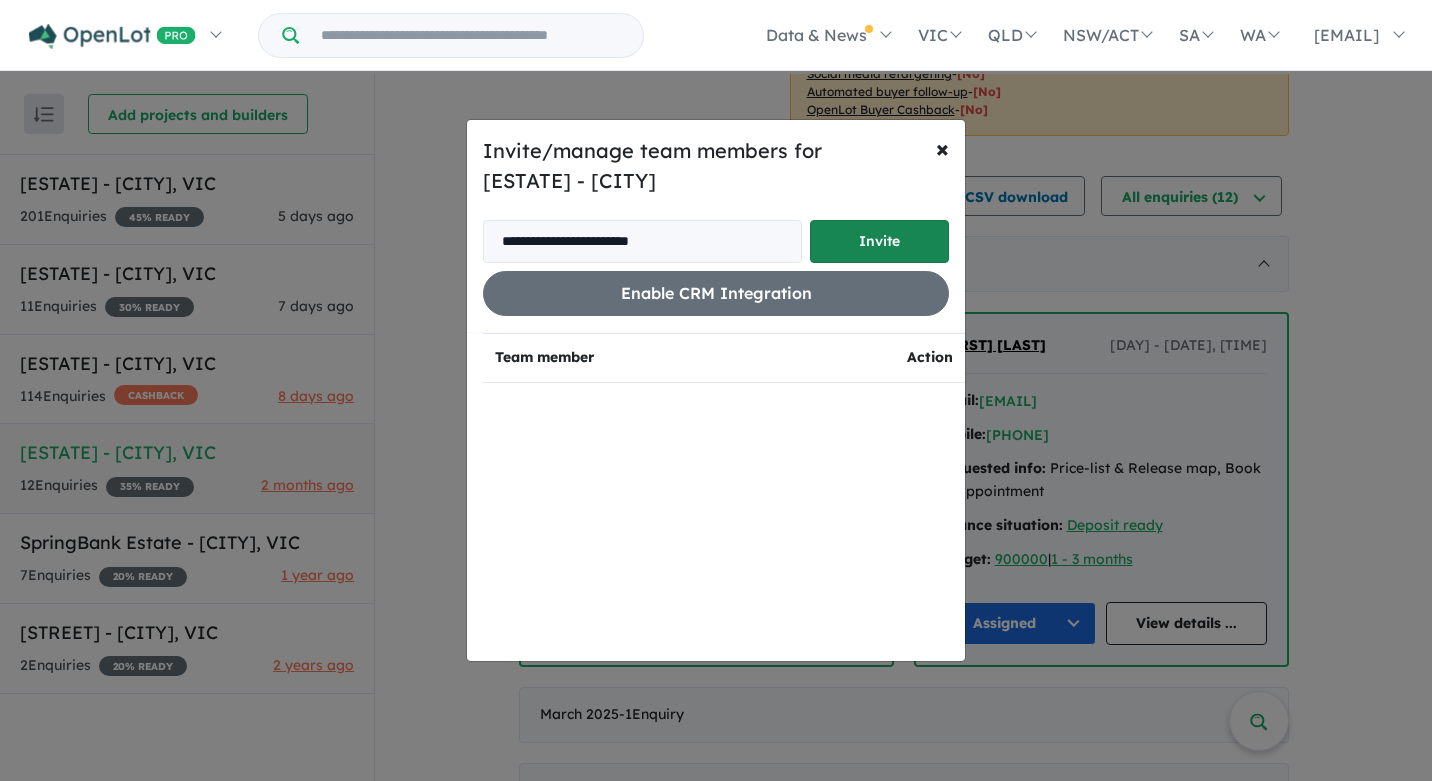 click on "Invite" at bounding box center [879, 241] 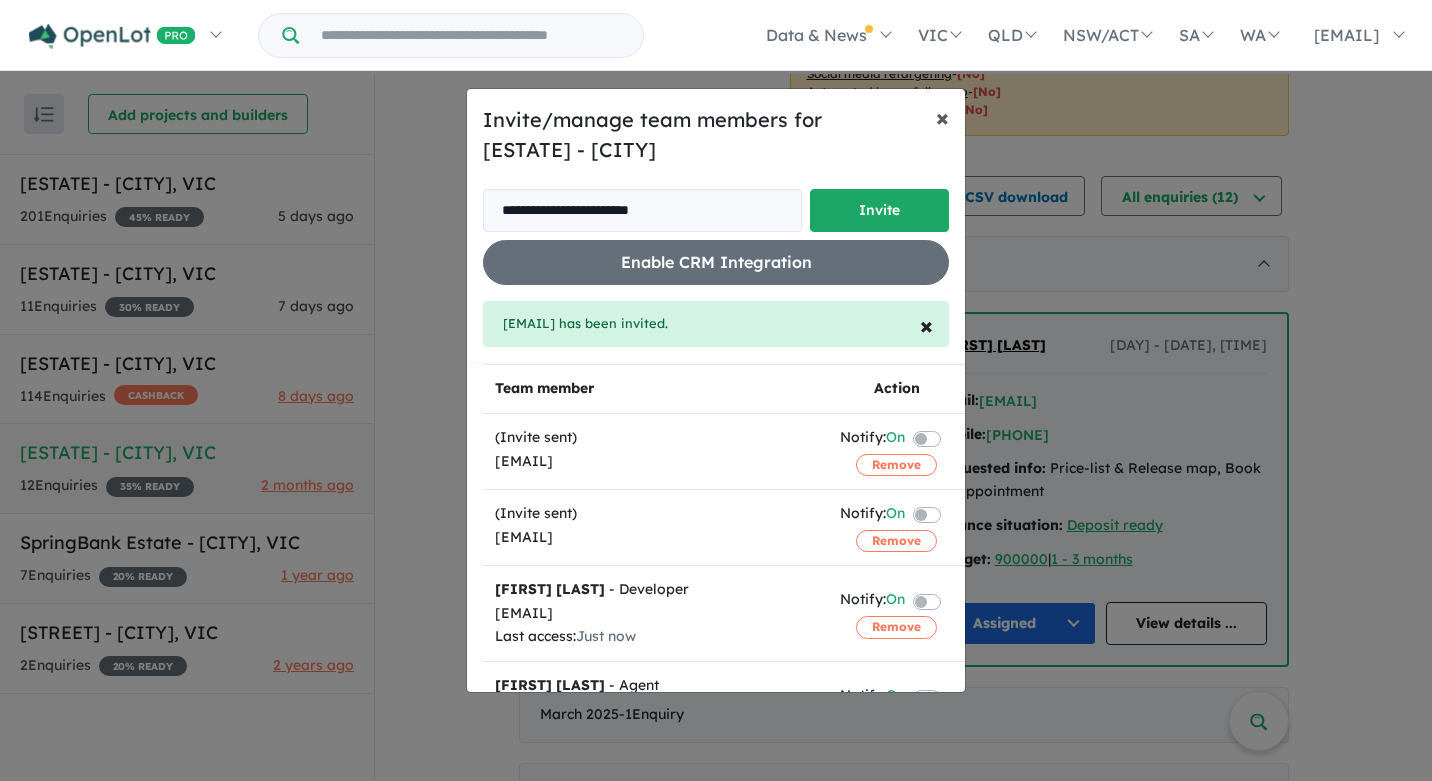 drag, startPoint x: 940, startPoint y: 118, endPoint x: 921, endPoint y: 124, distance: 19.924858 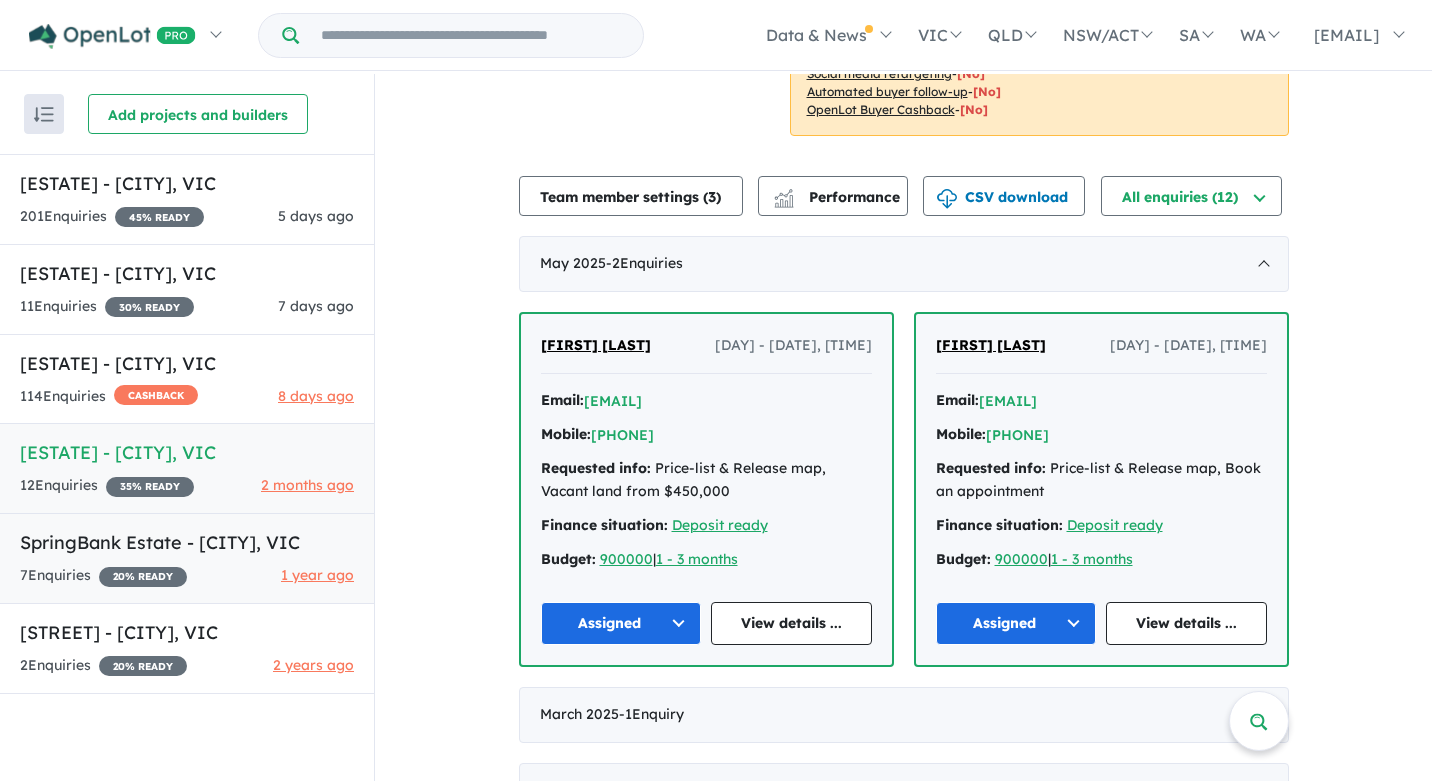 click on "[ESTATE] - [CITY] , [STATE]" at bounding box center [187, 542] 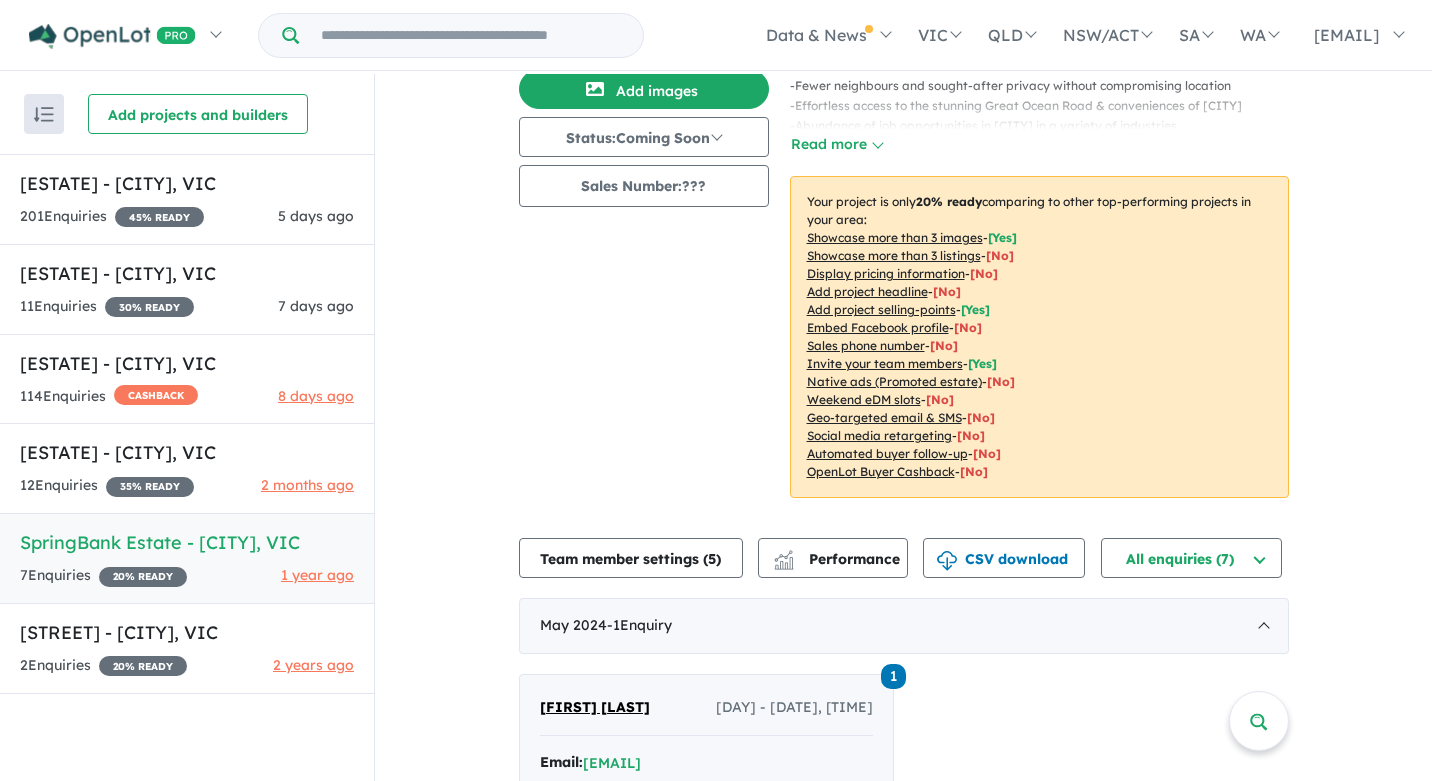 scroll, scrollTop: 345, scrollLeft: 0, axis: vertical 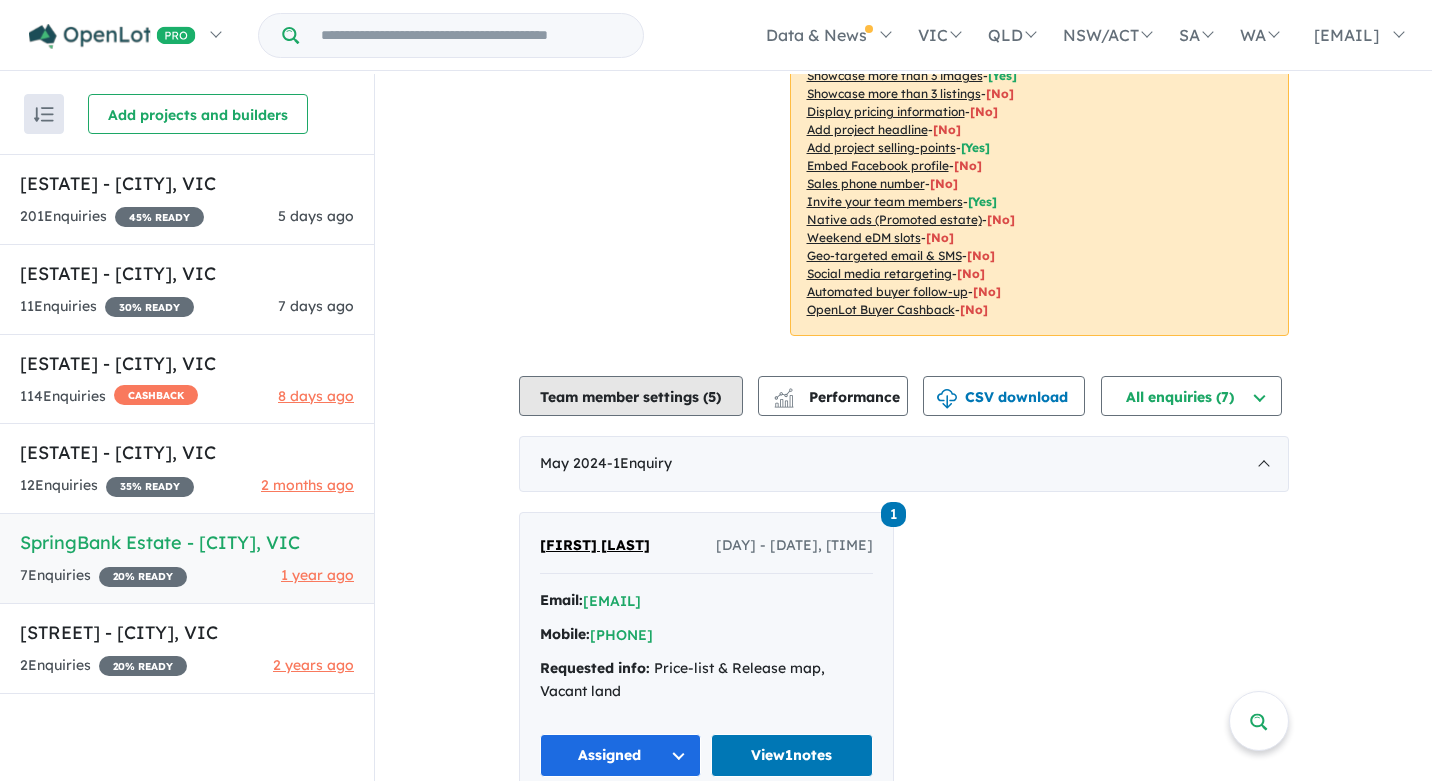 click on "Team member settings ( 5 )" at bounding box center (631, 396) 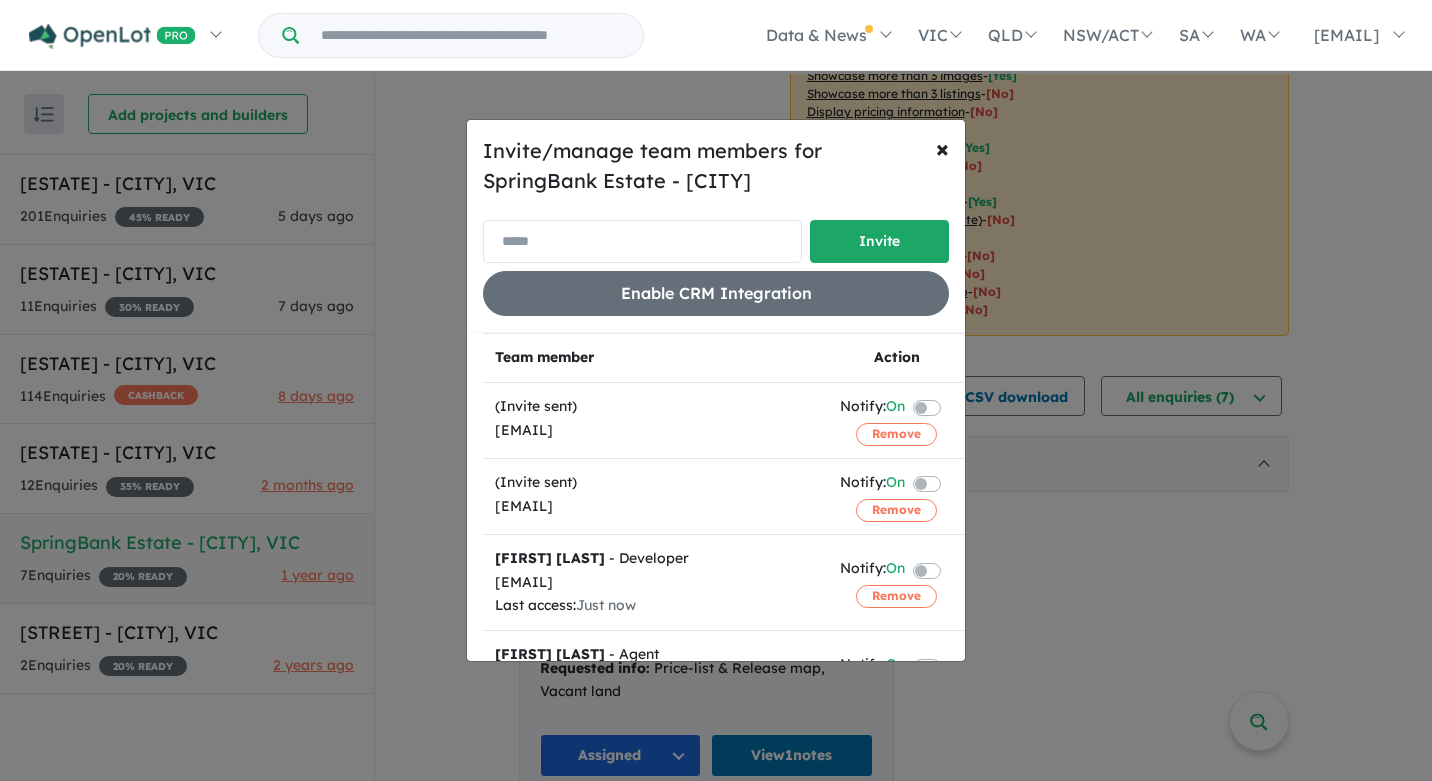 click at bounding box center (642, 241) 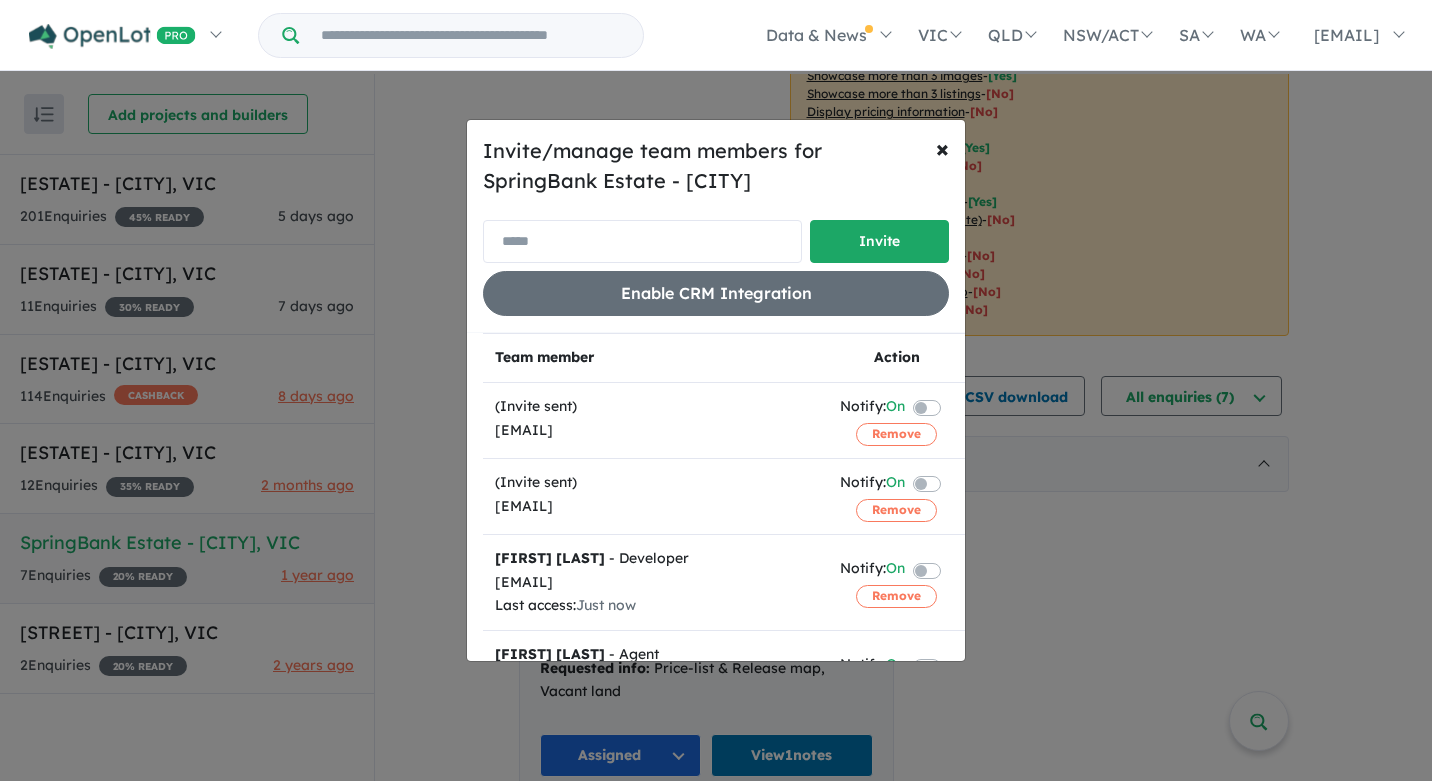type on "**********" 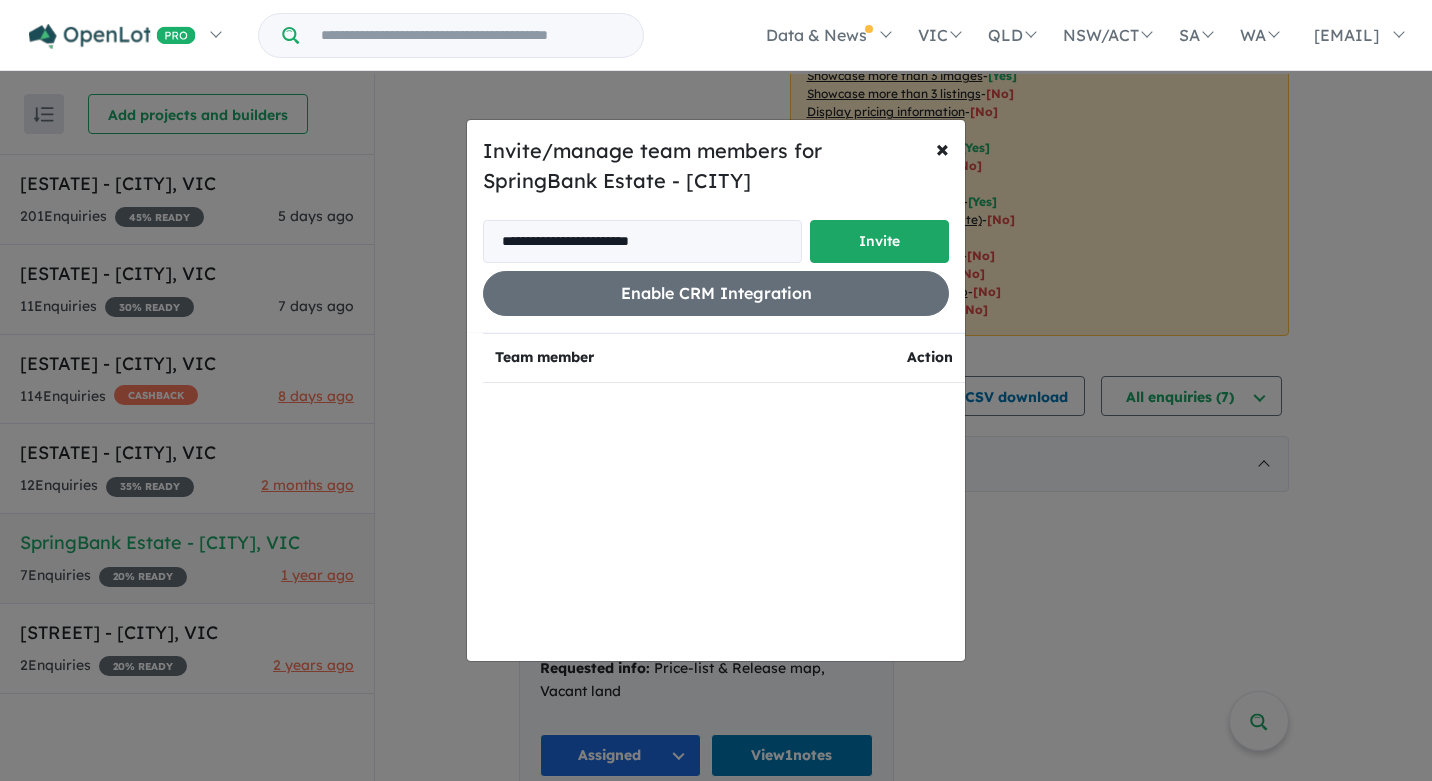 click on "Invite" at bounding box center [879, 241] 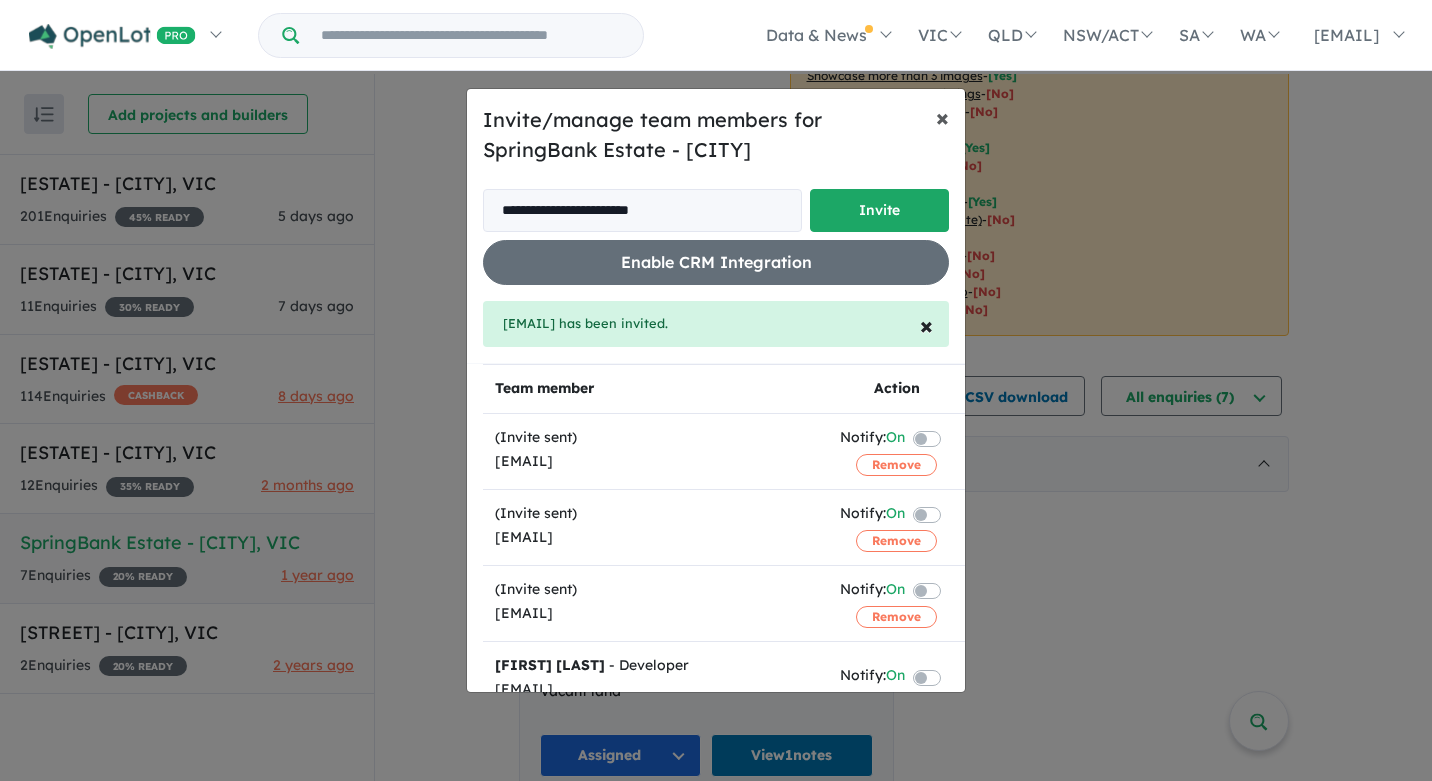 click on "×" at bounding box center [942, 117] 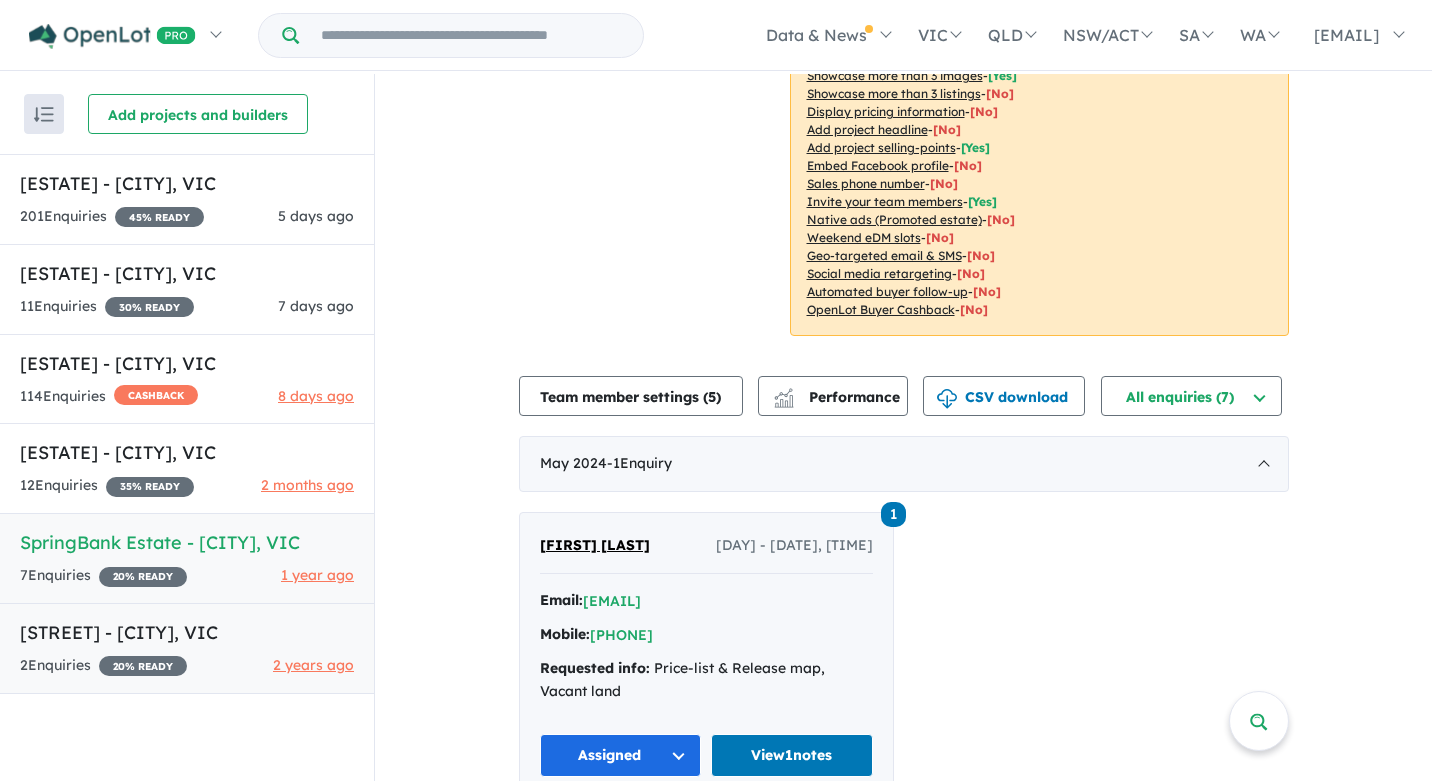 click on "[STREET] - [CITY] , [STATE]" at bounding box center [187, 632] 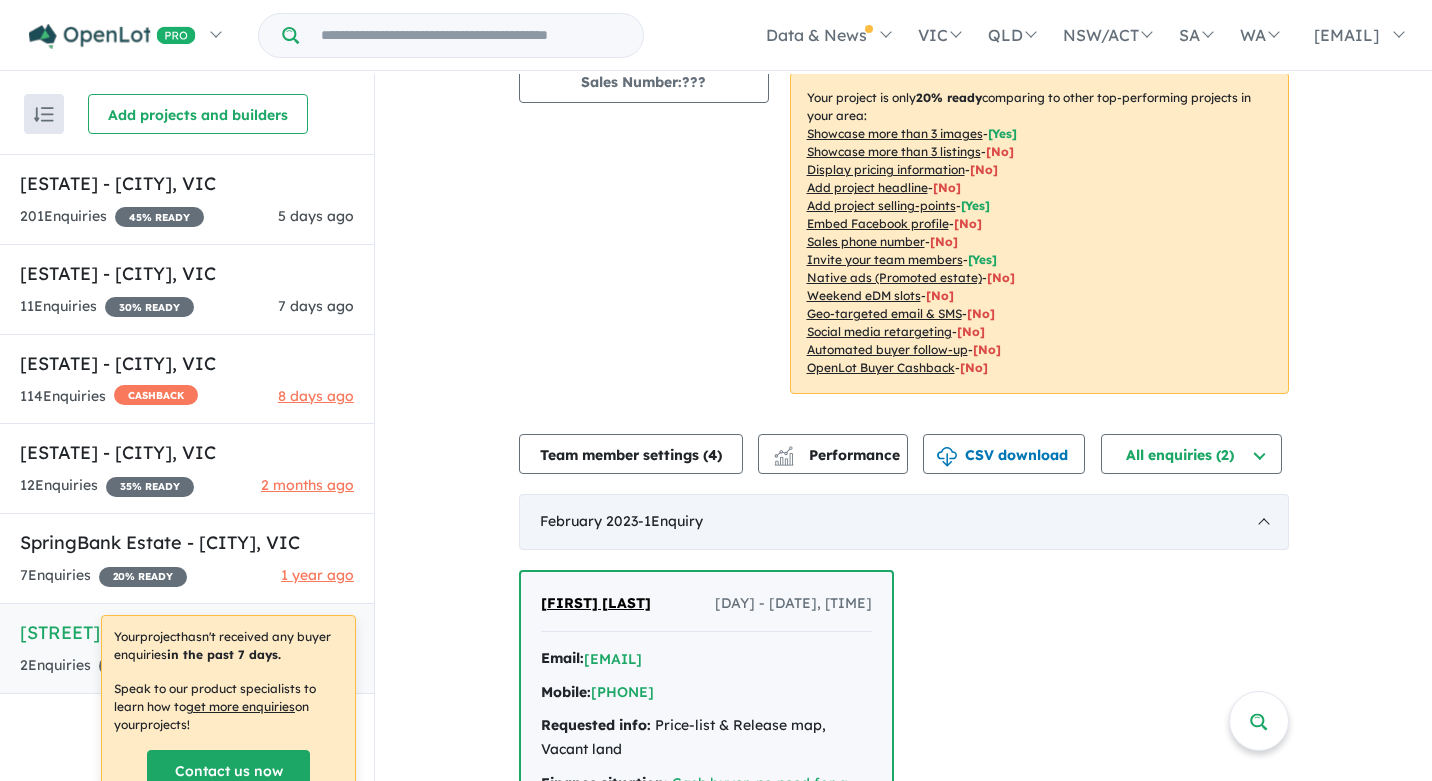 scroll, scrollTop: 292, scrollLeft: 0, axis: vertical 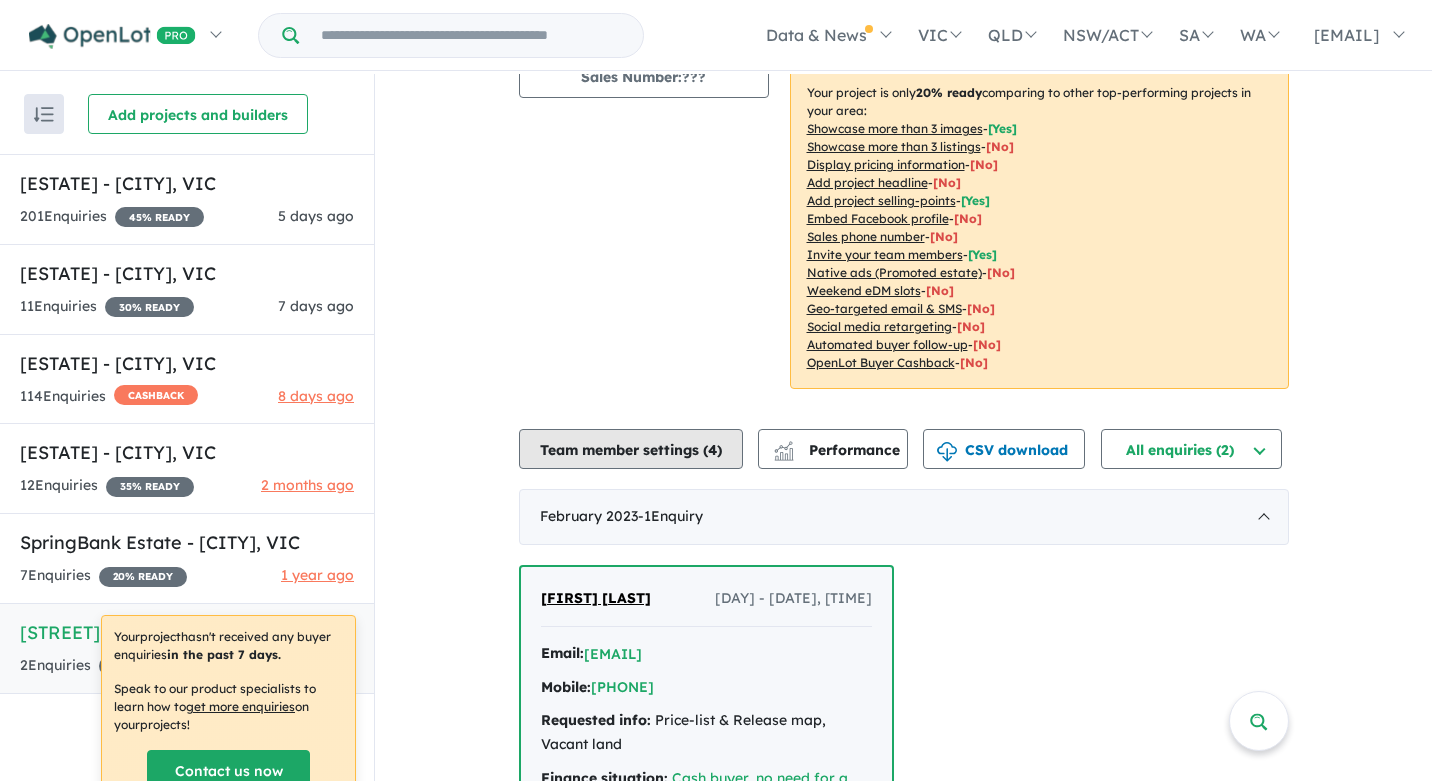 click on "Team member settings ( 4 )" at bounding box center [631, 449] 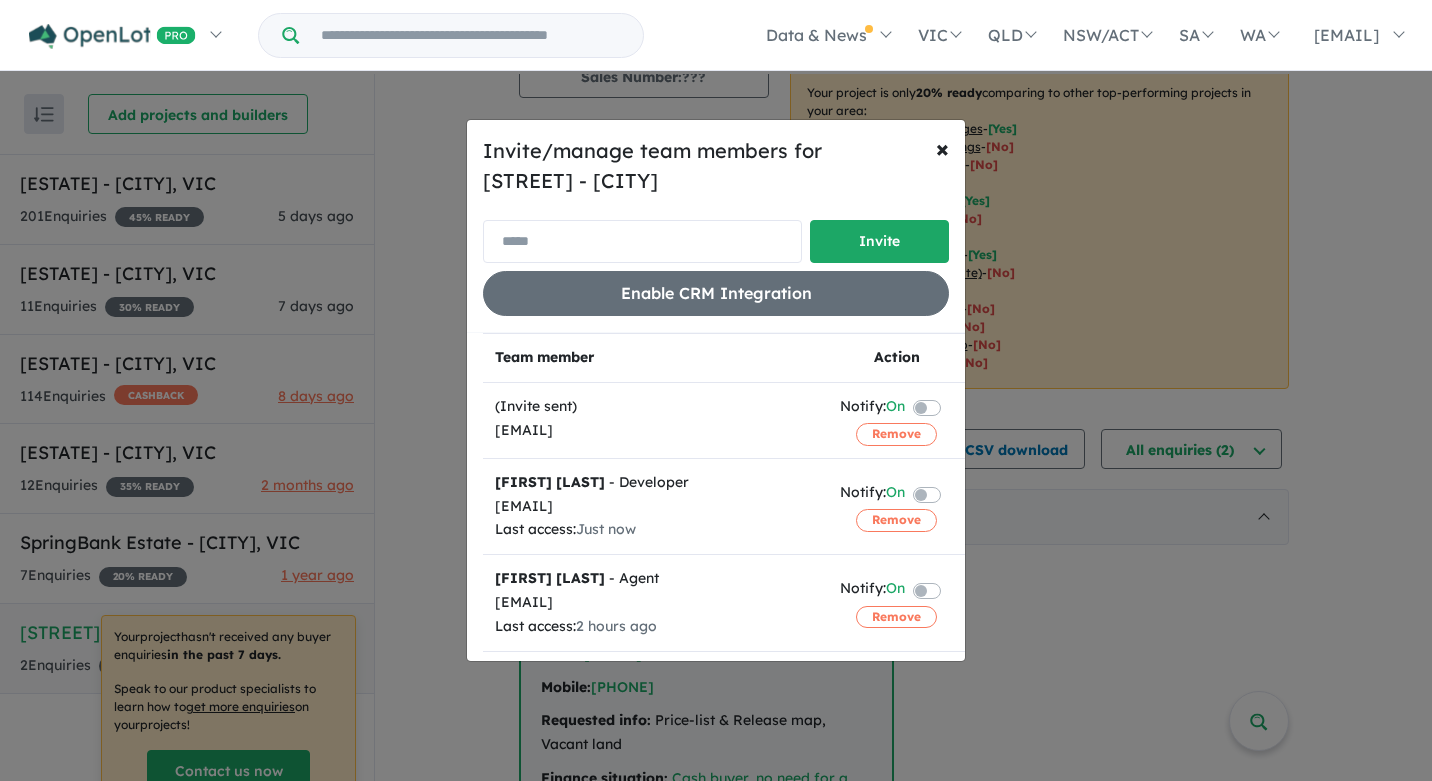 click at bounding box center [642, 241] 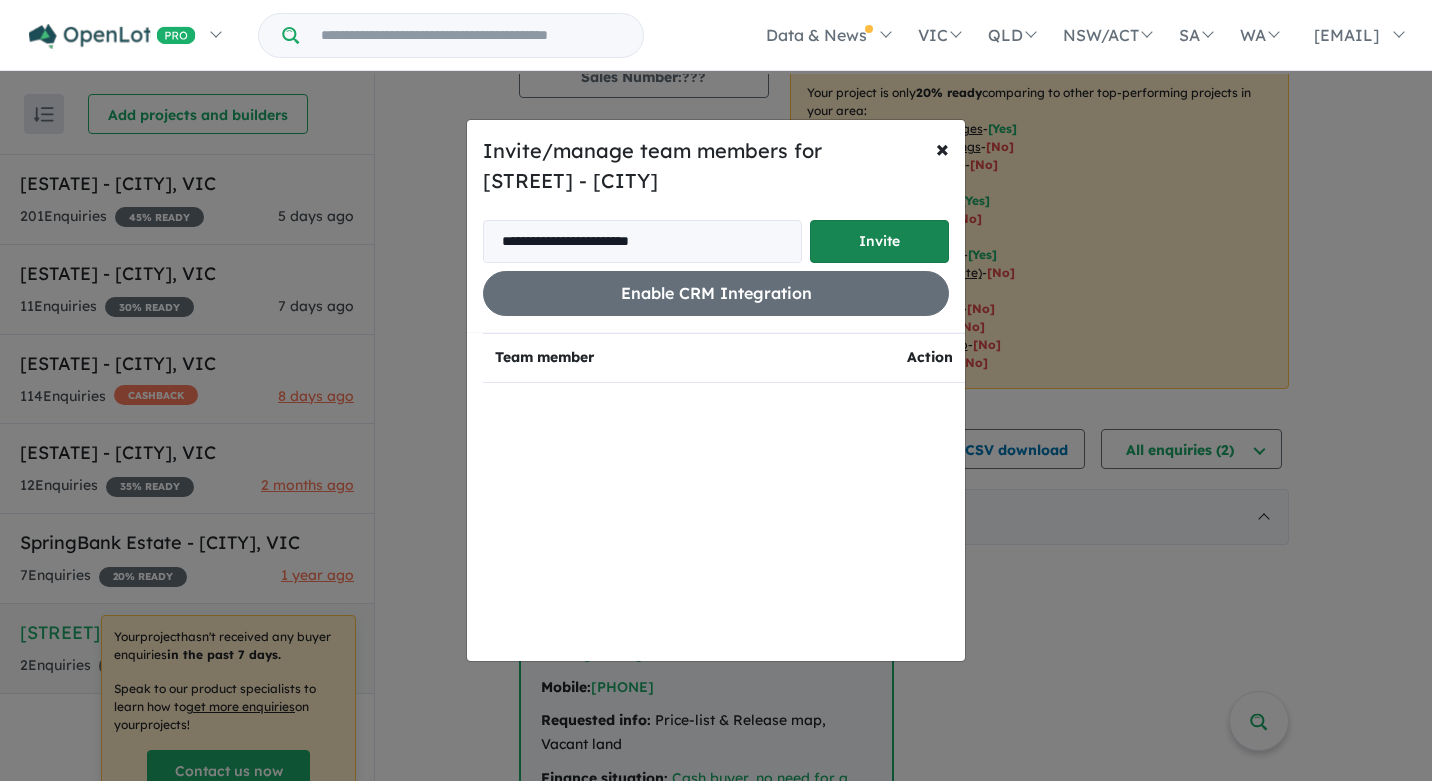 click on "Invite" at bounding box center (879, 241) 